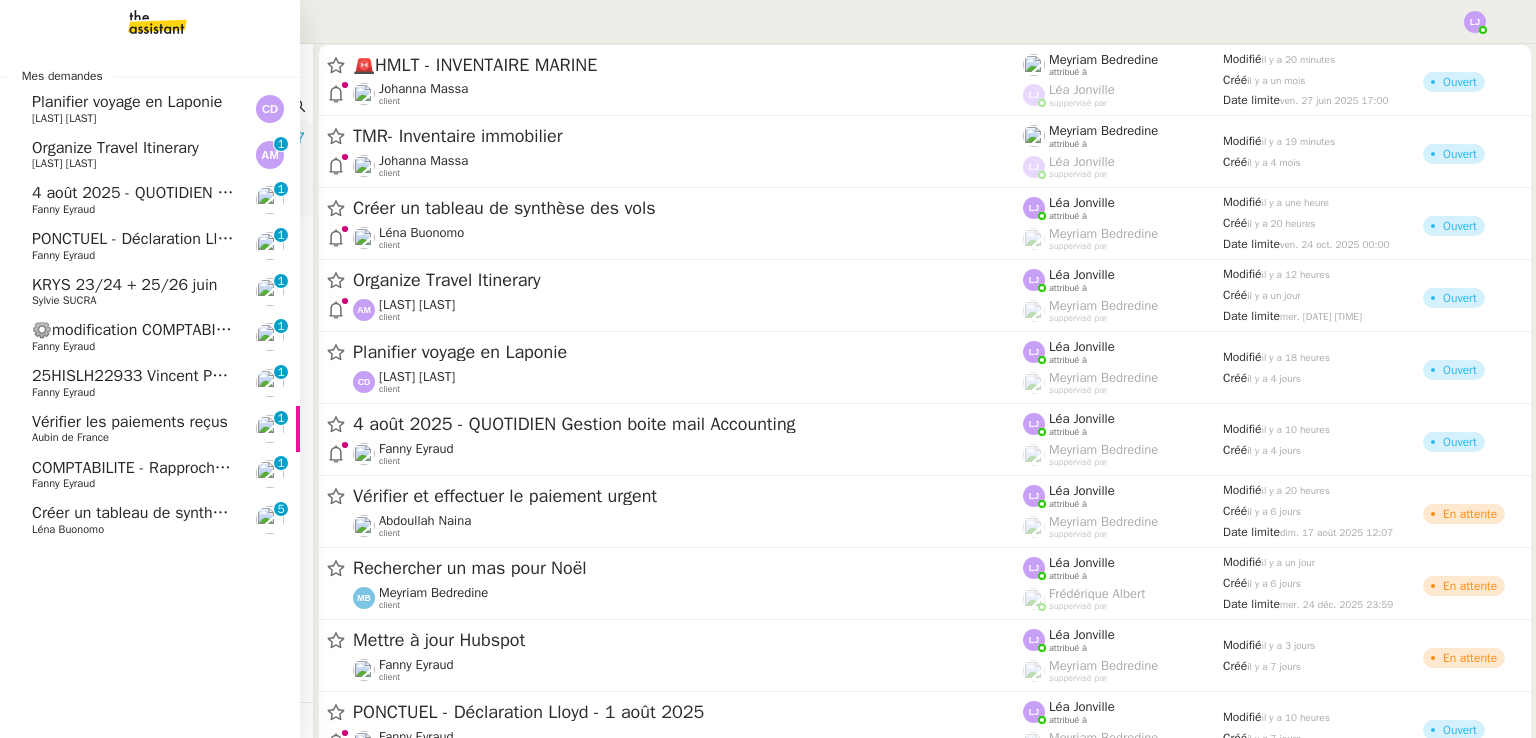 scroll, scrollTop: 0, scrollLeft: 0, axis: both 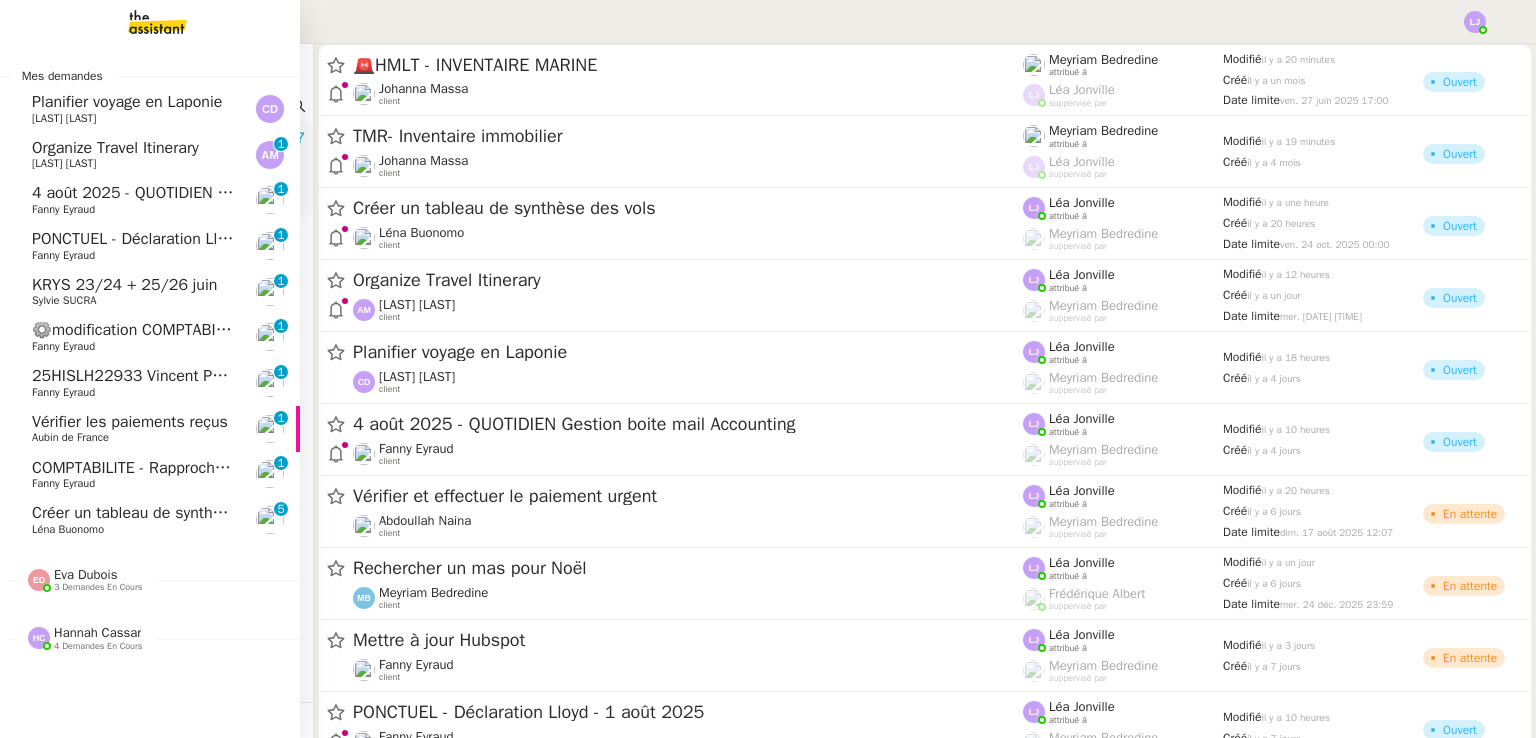 click on "Léna Buonomo" 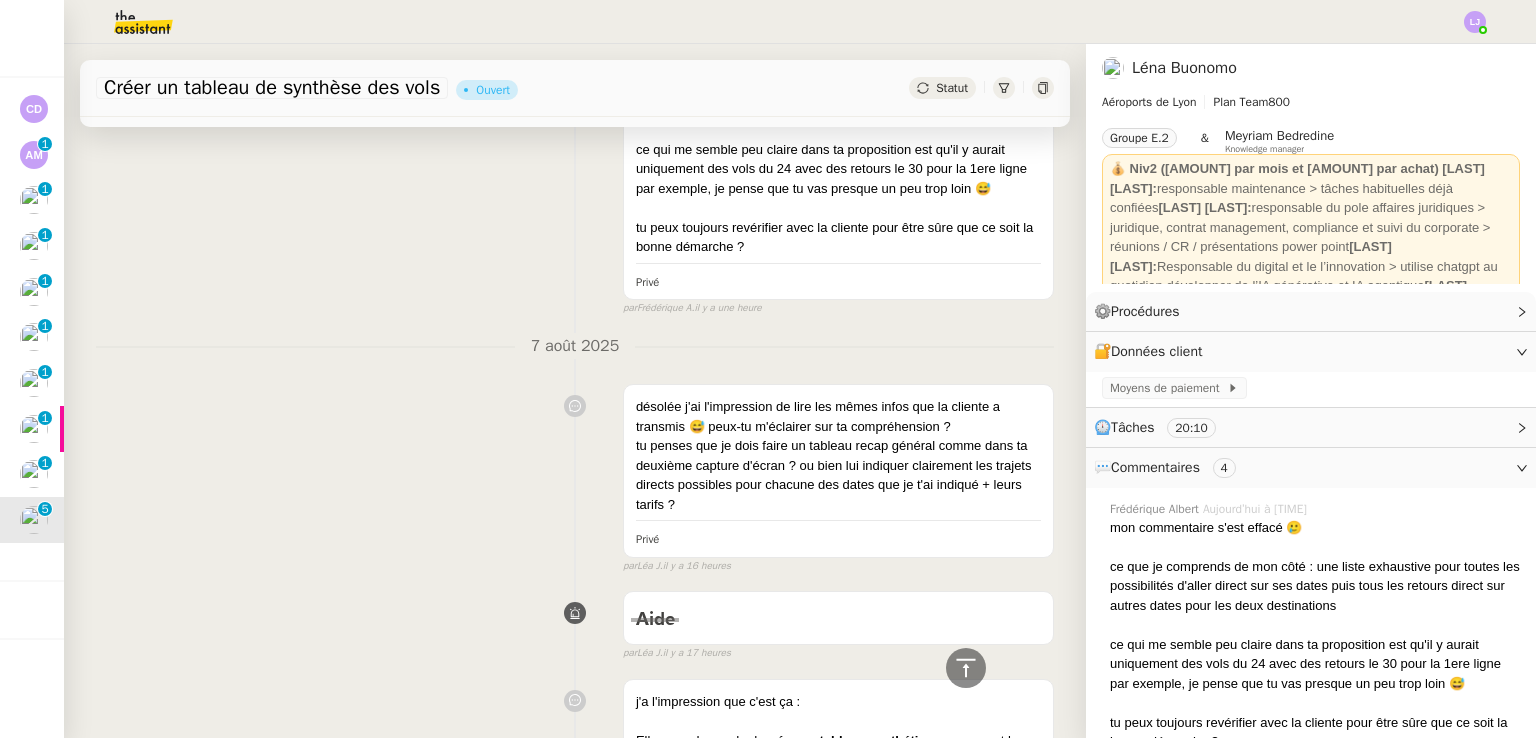 click on "désolée j'ai l'impression de lire les mêmes infos que la cliente a transmis 😅 peux-tu m'éclairer sur ta compréhension ? tu penses que je dois faire un tableau recap général comme dans ta deuxième capture d'écran ? ou bien lui indiquer clairement les trajets directs possibles pour chacune des dates que je t'ai indiqué + leurs tarifs ? Privé false par [LAST] J. il y a [TIME]" at bounding box center (575, 474) 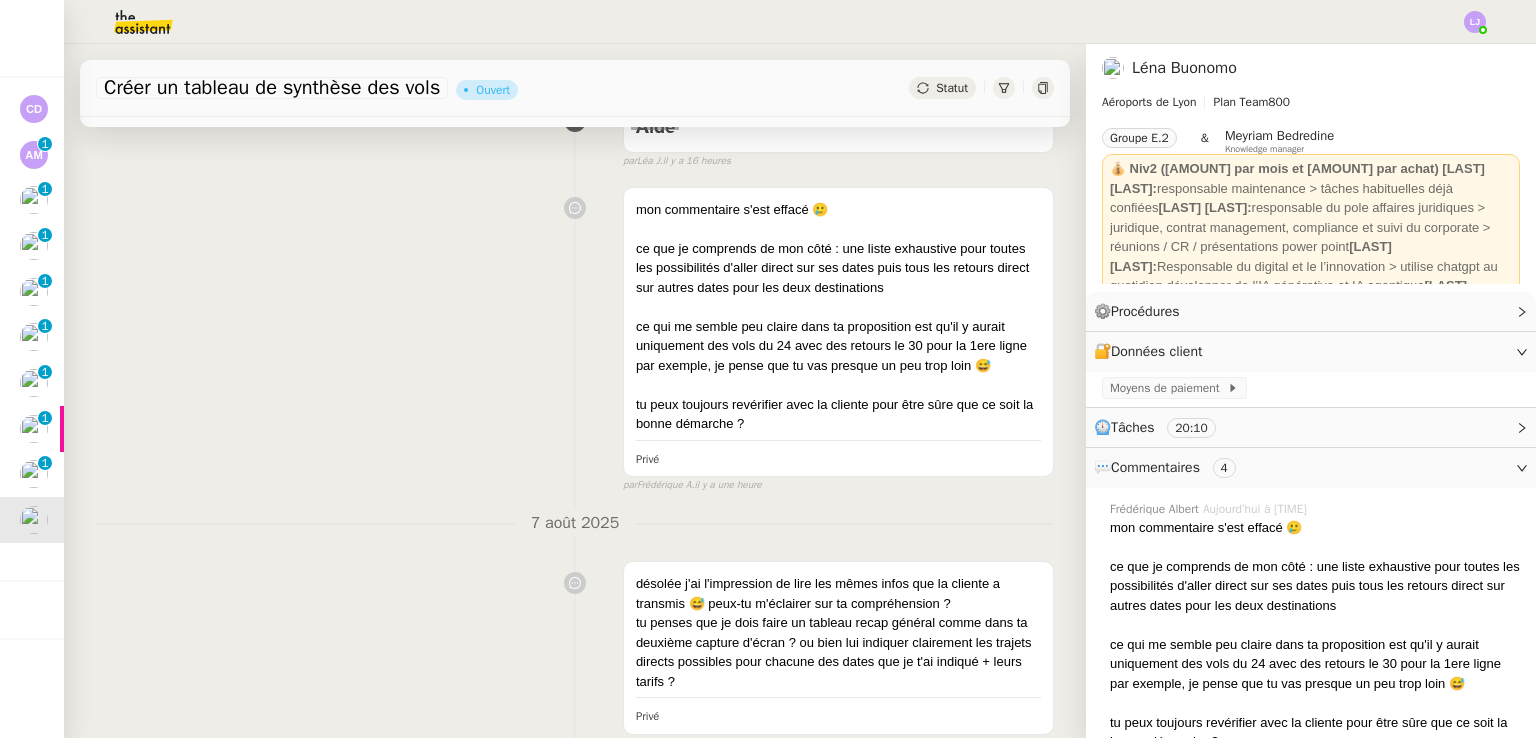 scroll, scrollTop: 315, scrollLeft: 0, axis: vertical 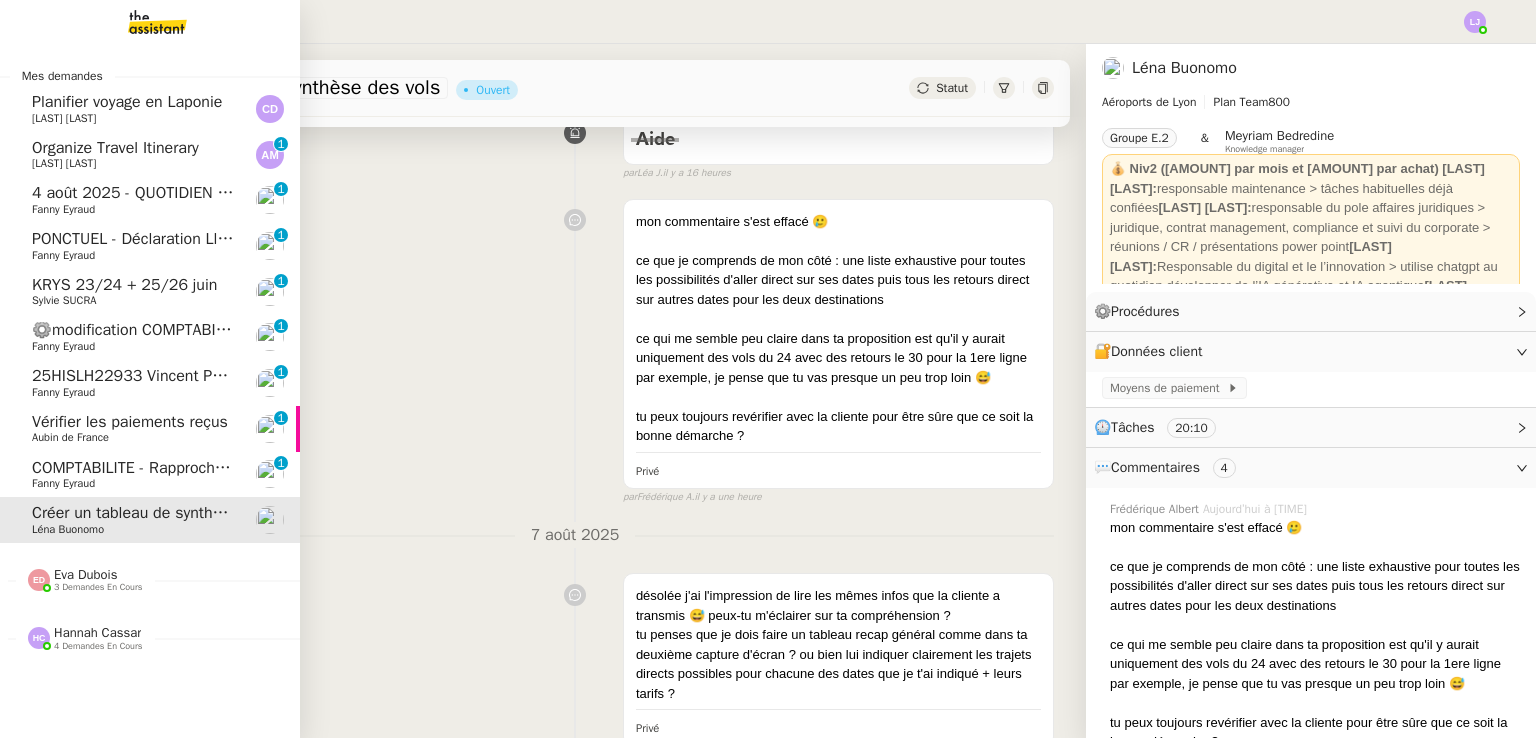 click on "COMPTABILITE - Rapprochement bancaire - 24 juillet 2025" 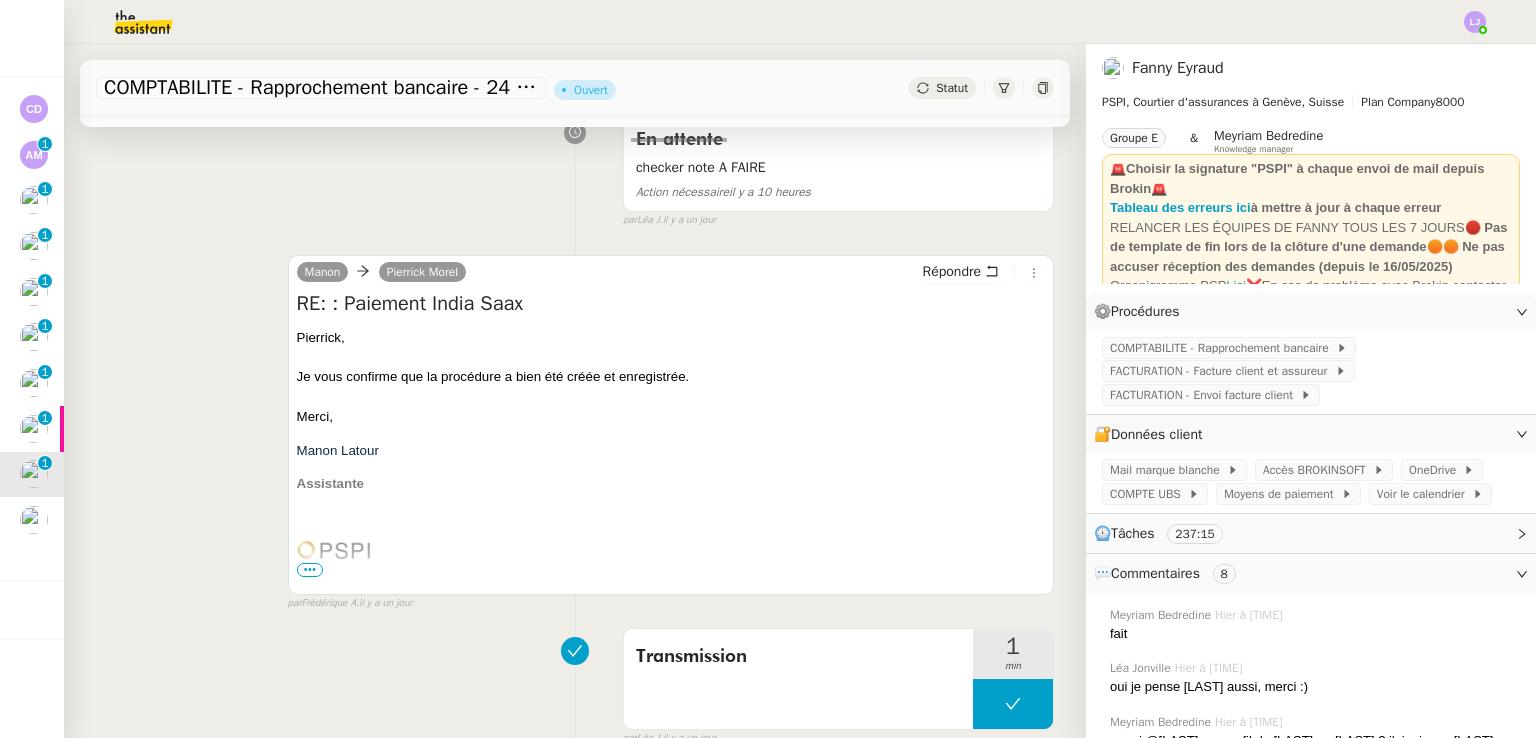 scroll, scrollTop: 0, scrollLeft: 0, axis: both 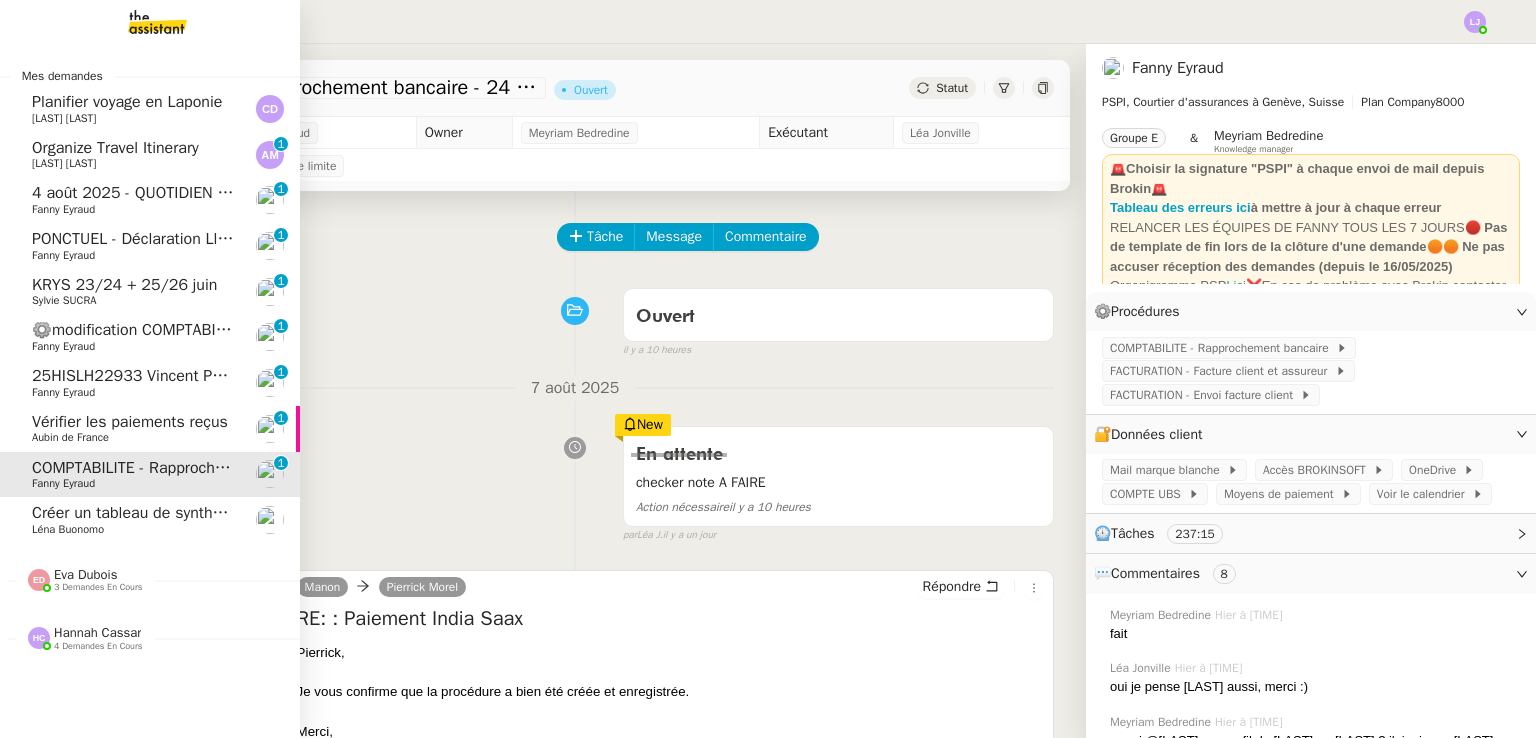 click on "Vérifier les paiements reçus" 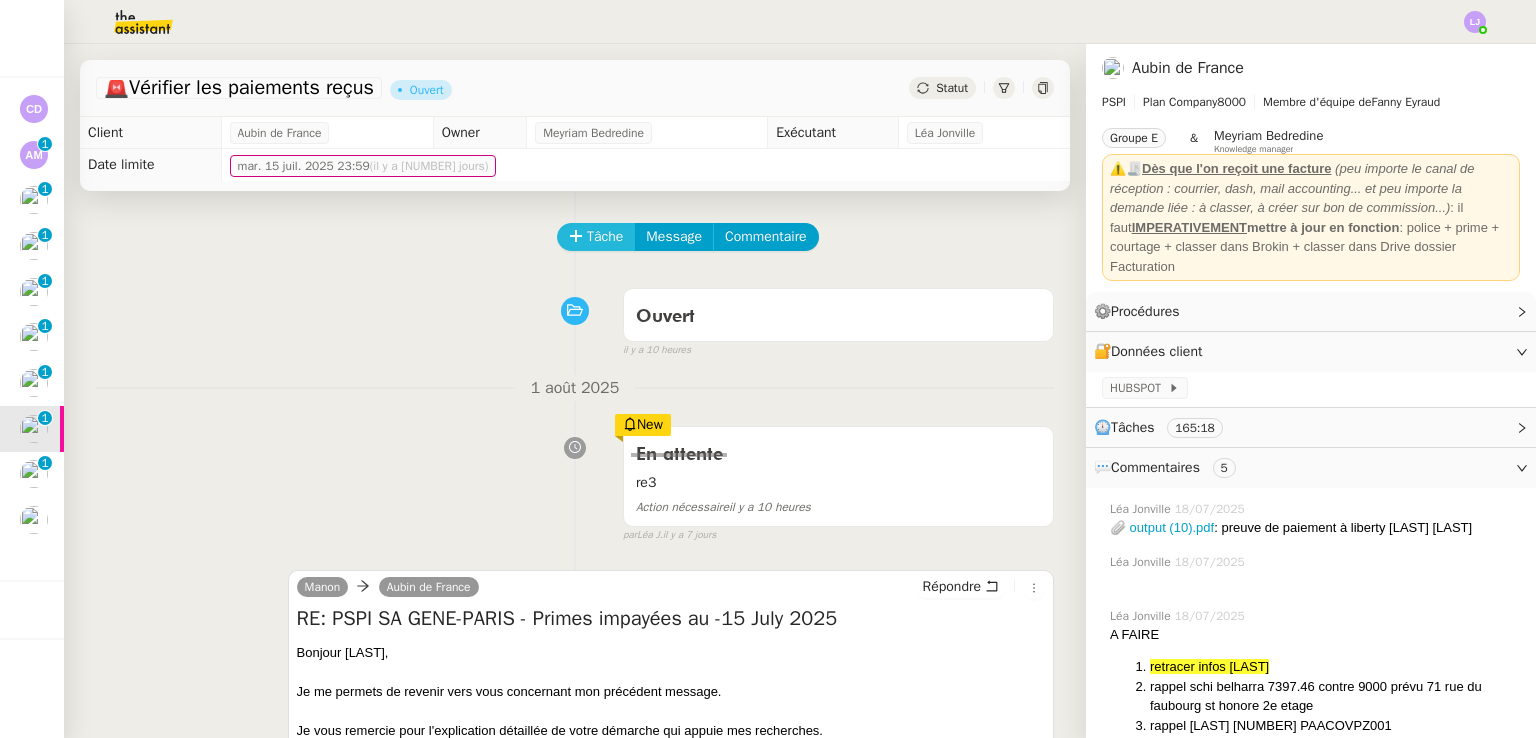 click on "Tâche" 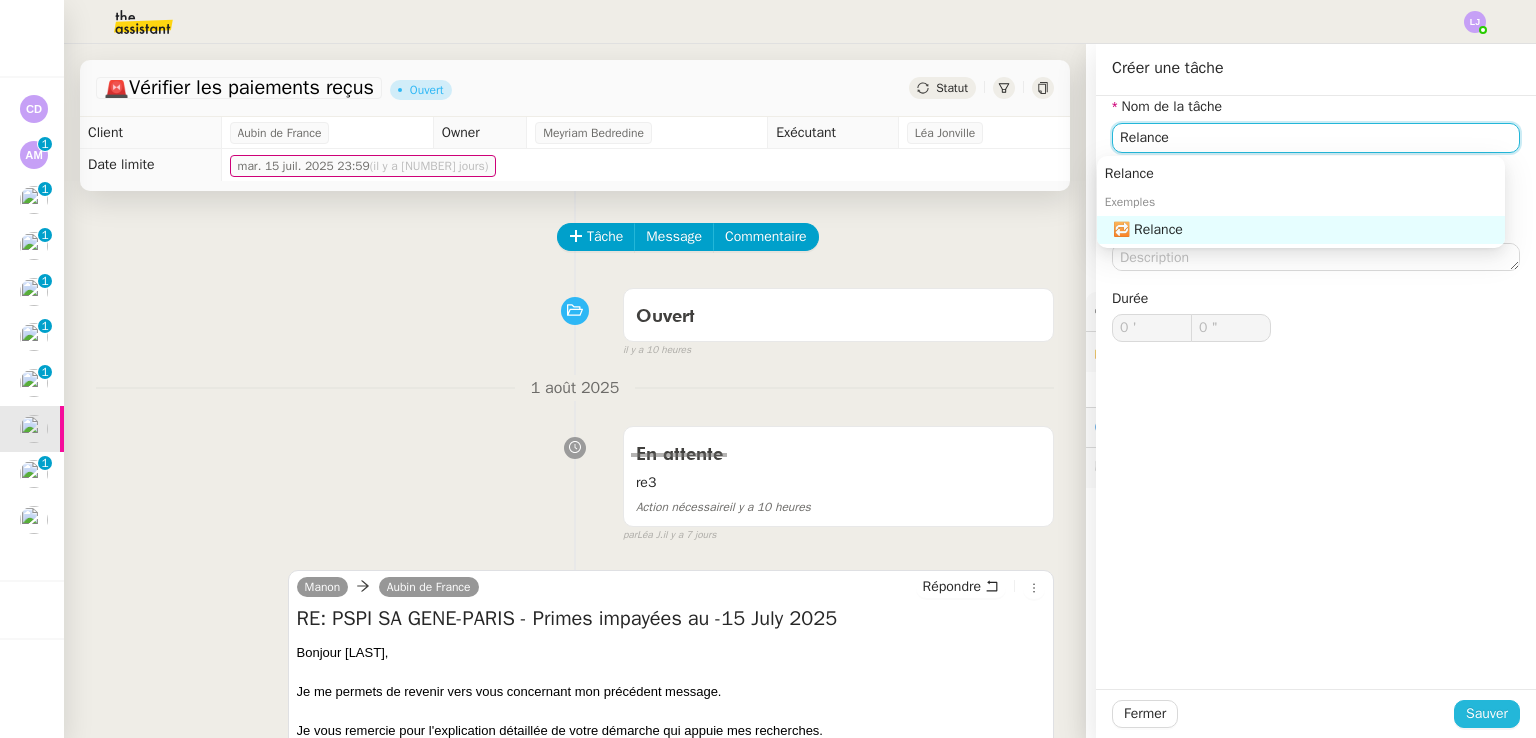 type on "Relance" 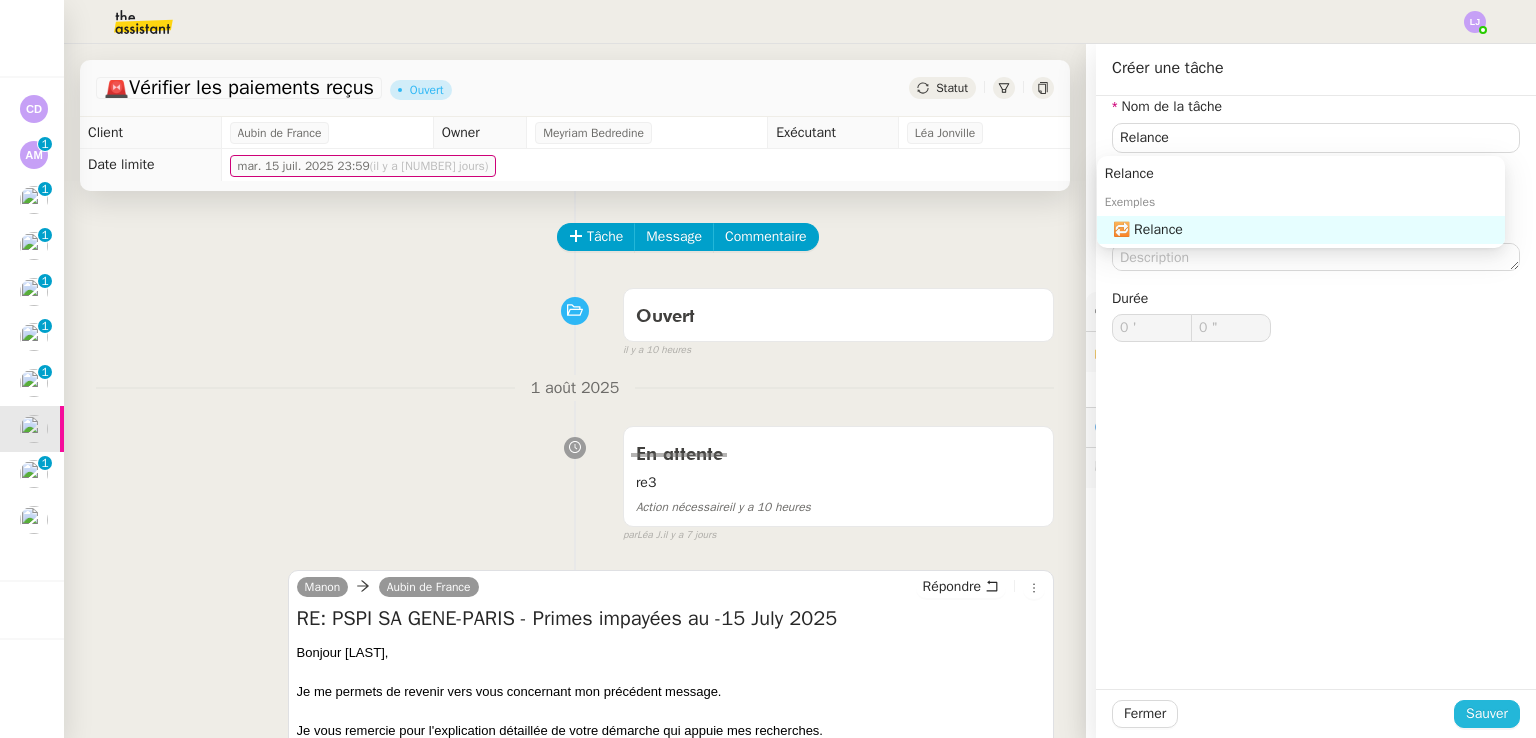 click on "Sauver" 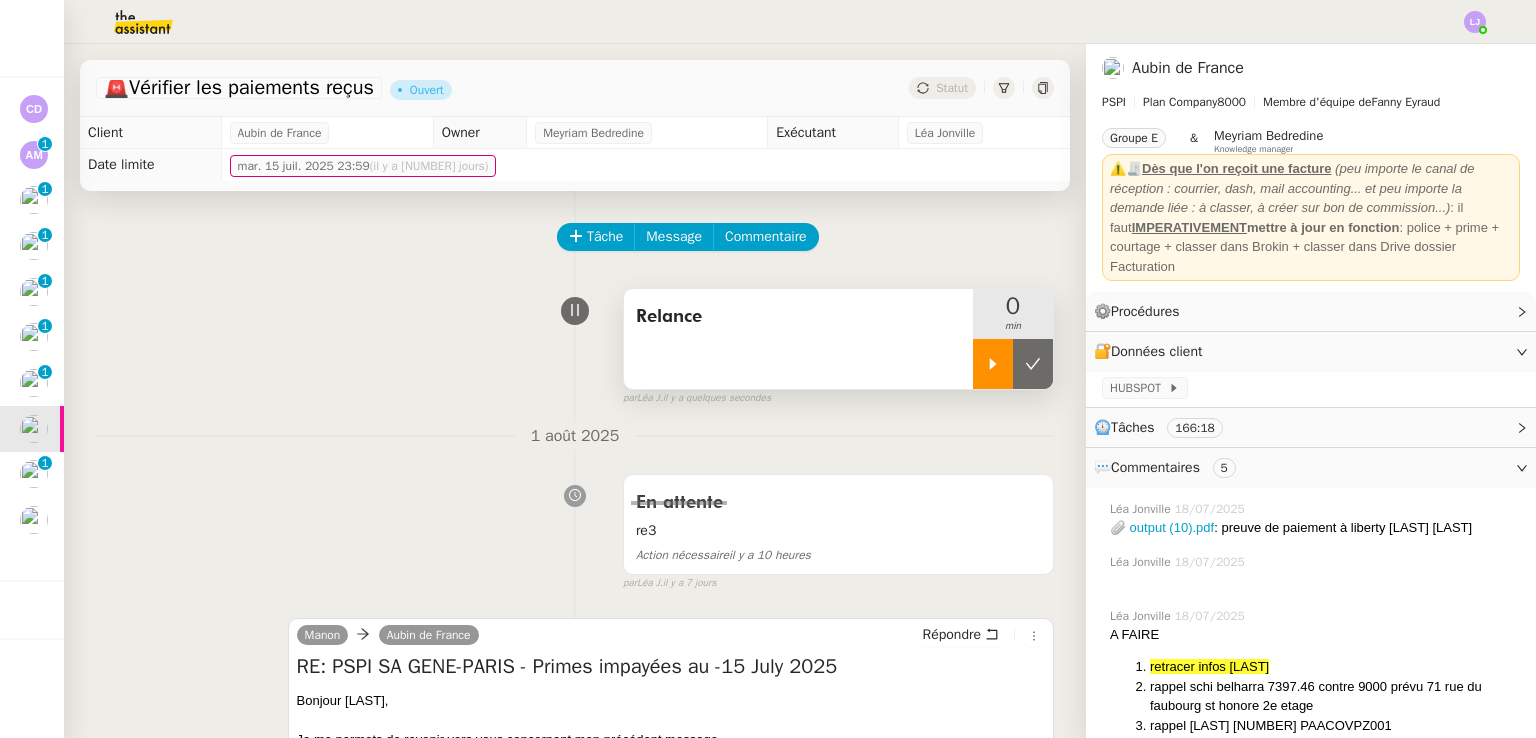 click 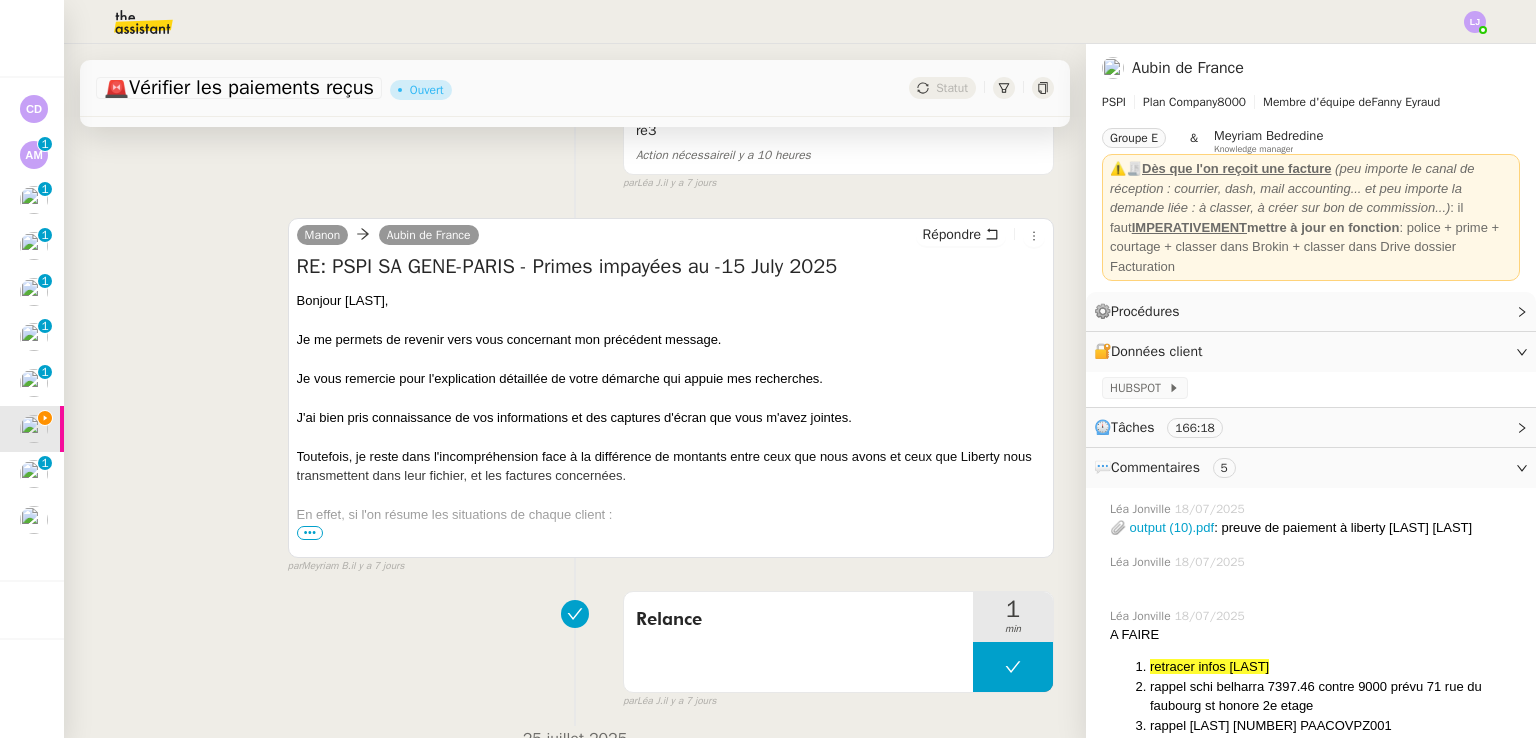 scroll, scrollTop: 404, scrollLeft: 0, axis: vertical 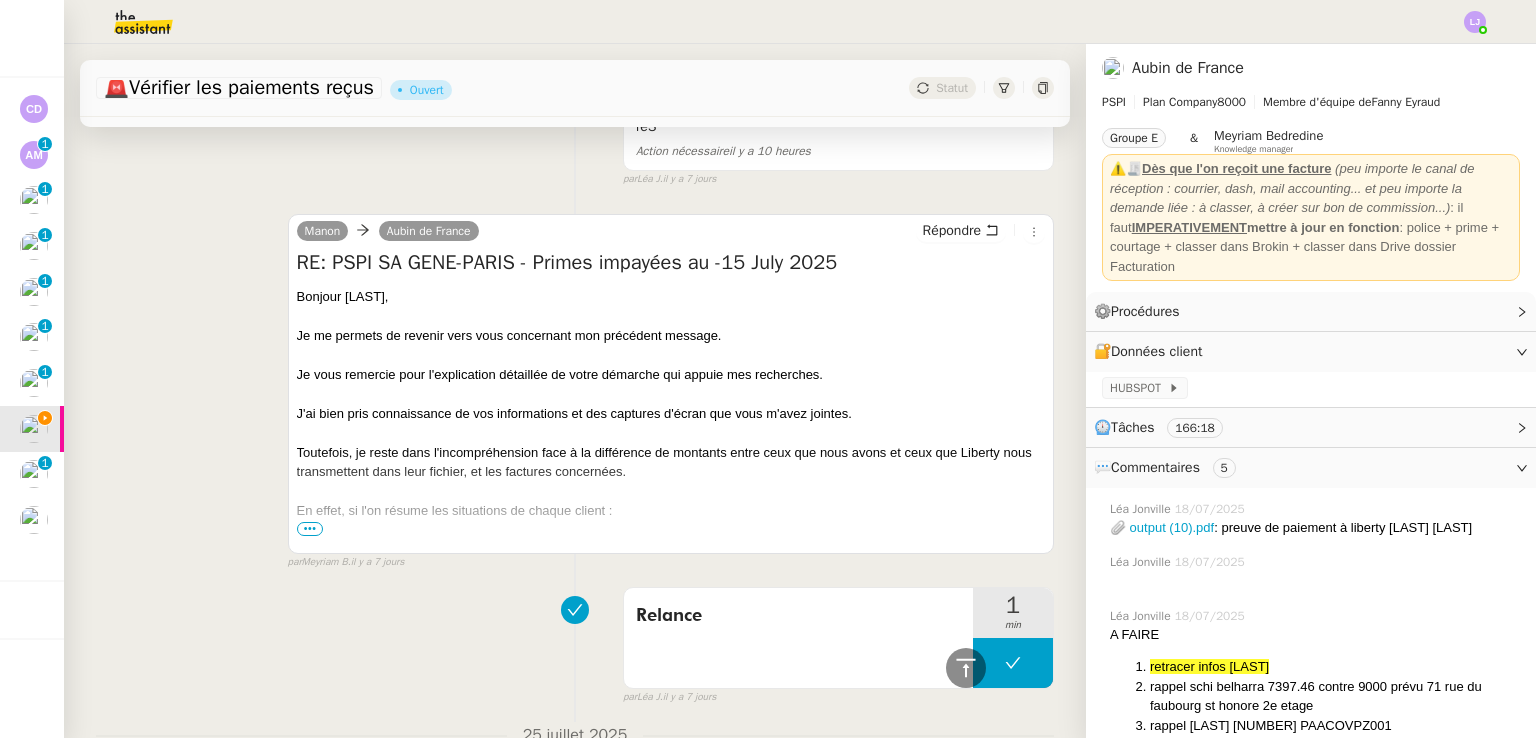 click on "•••" at bounding box center [310, 529] 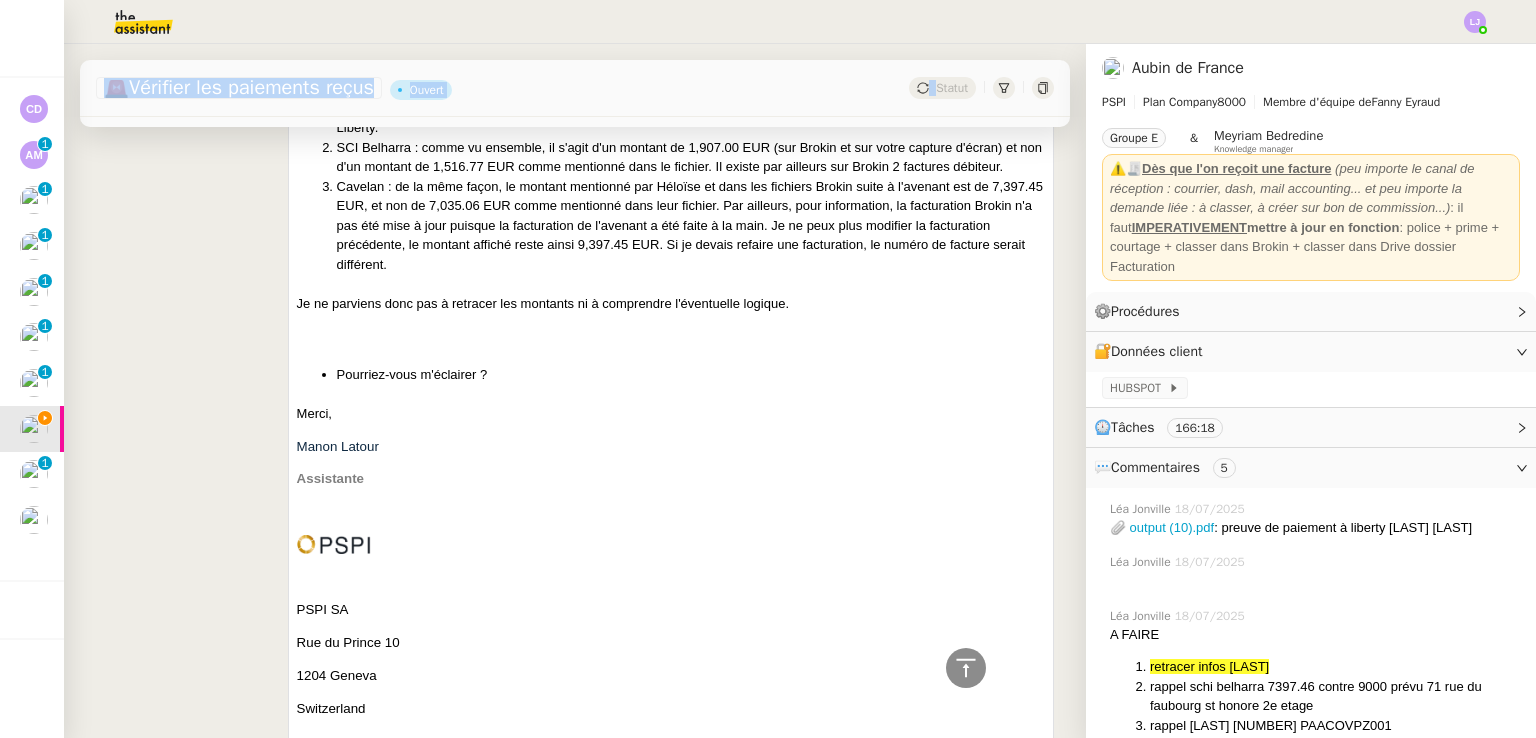scroll, scrollTop: 1172, scrollLeft: 0, axis: vertical 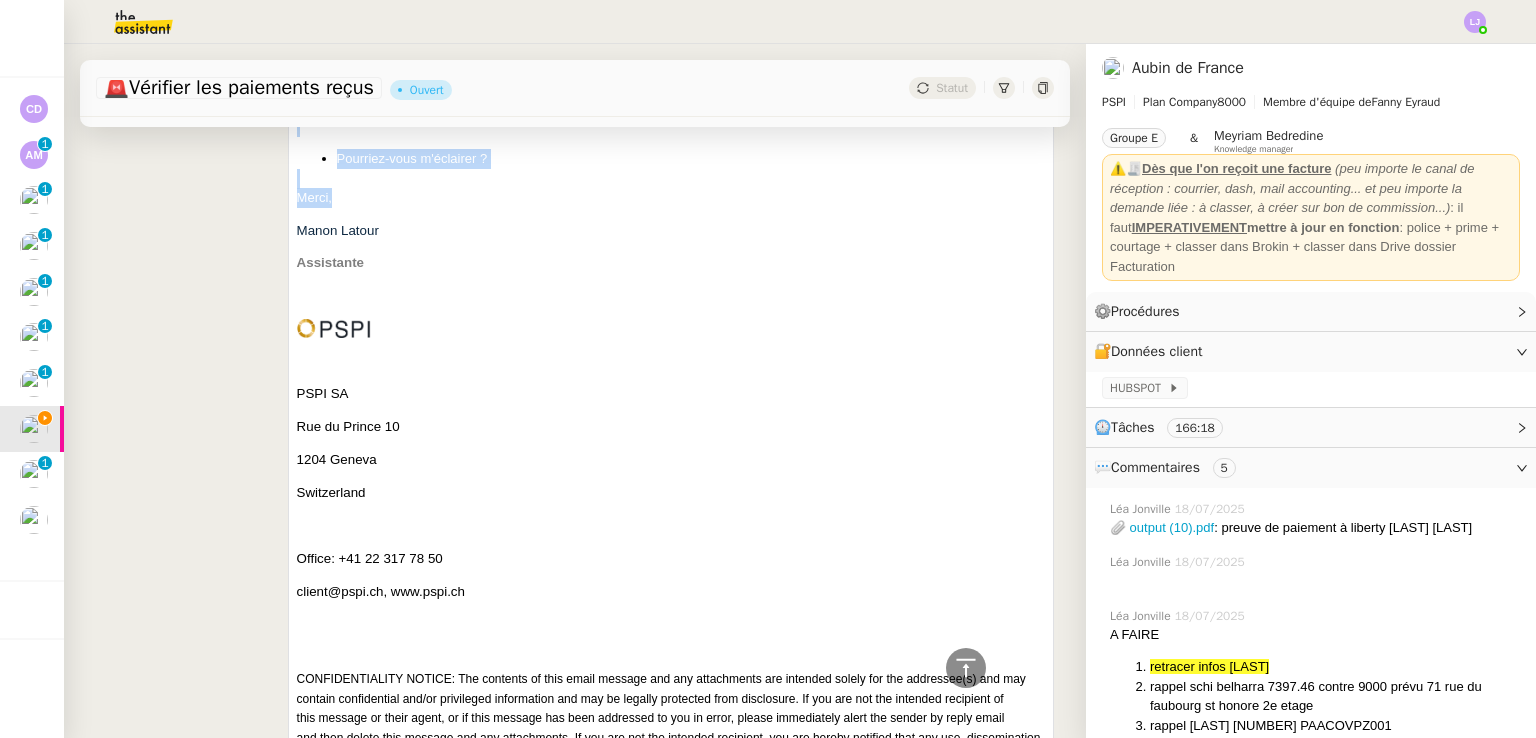 drag, startPoint x: 289, startPoint y: 297, endPoint x: 516, endPoint y: 218, distance: 240.35391 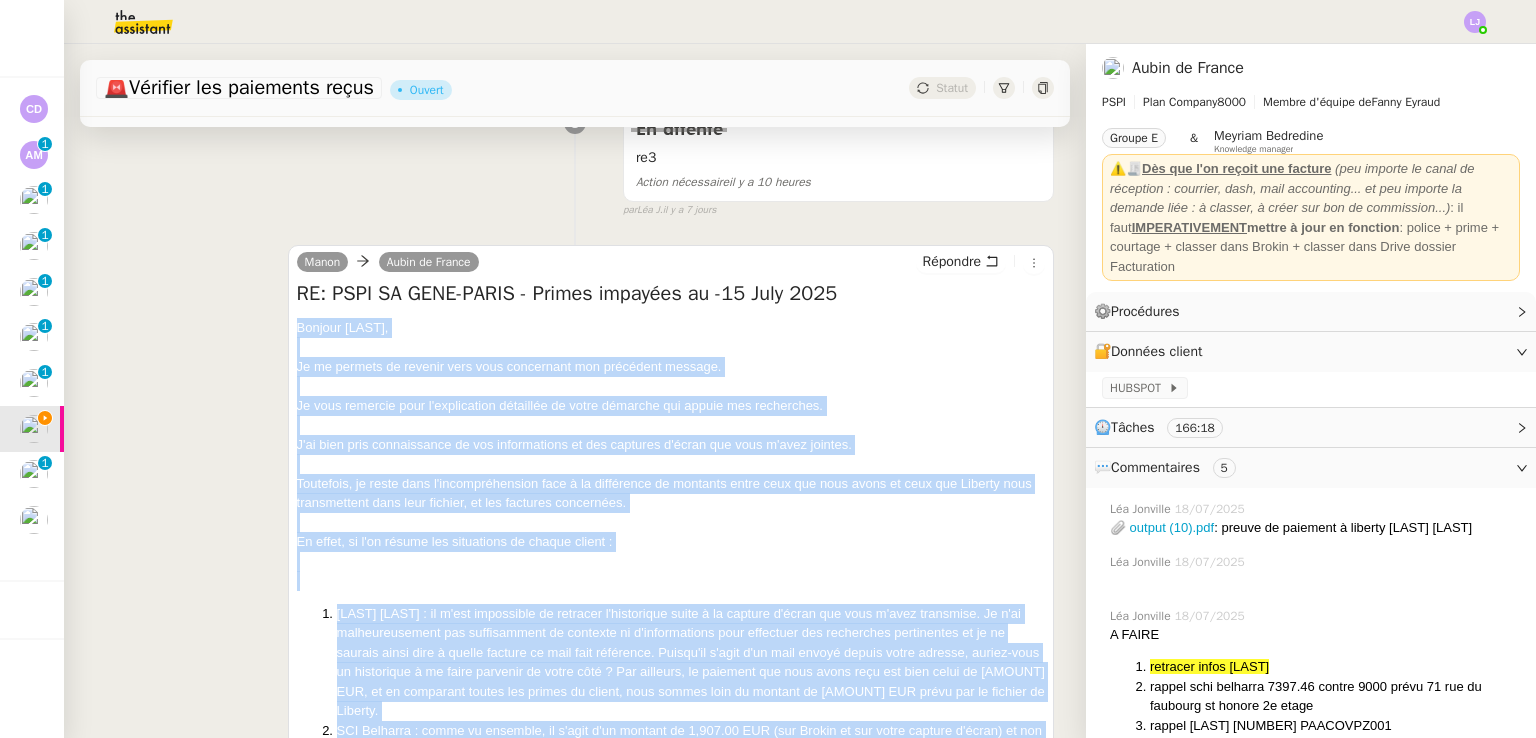 scroll, scrollTop: 372, scrollLeft: 0, axis: vertical 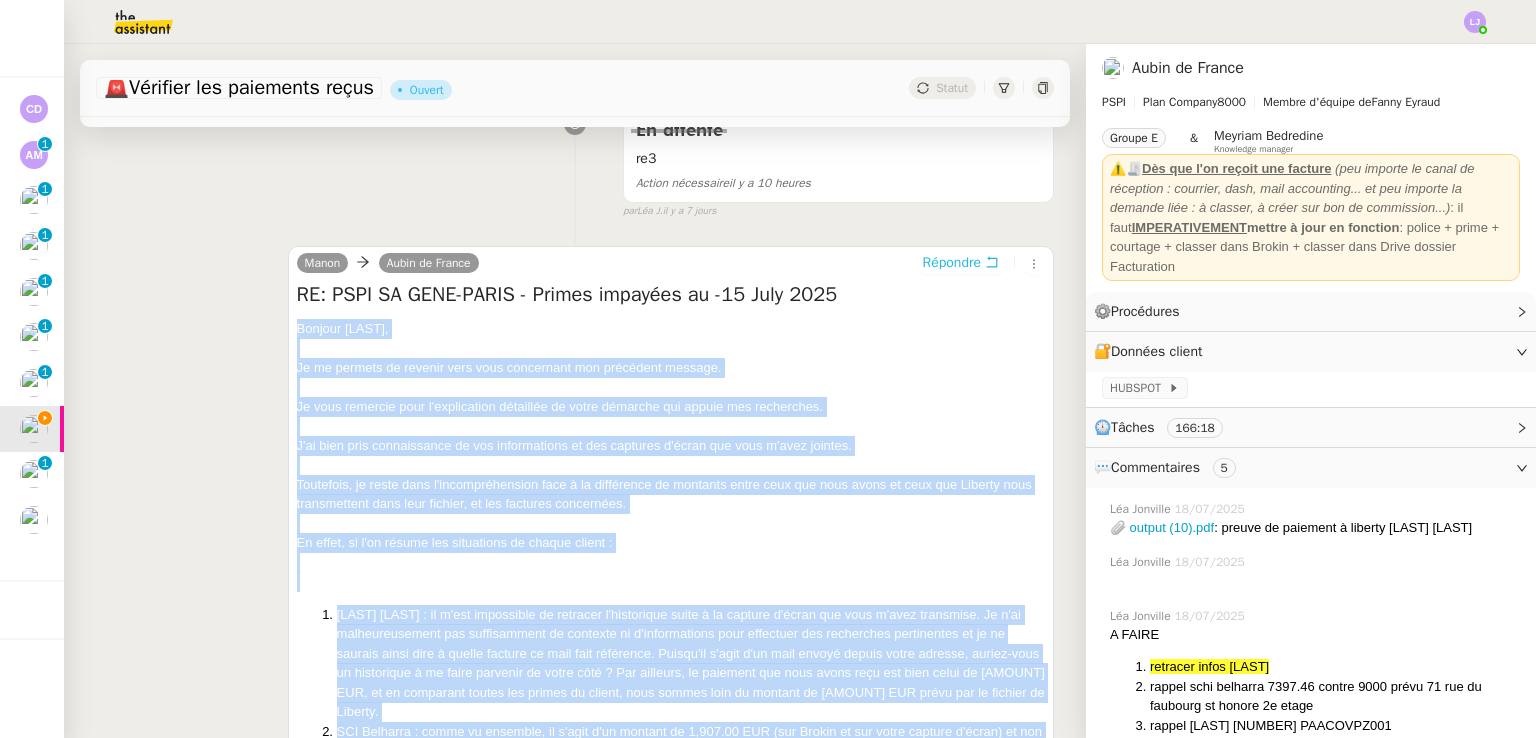 click on "Répondre" at bounding box center (952, 263) 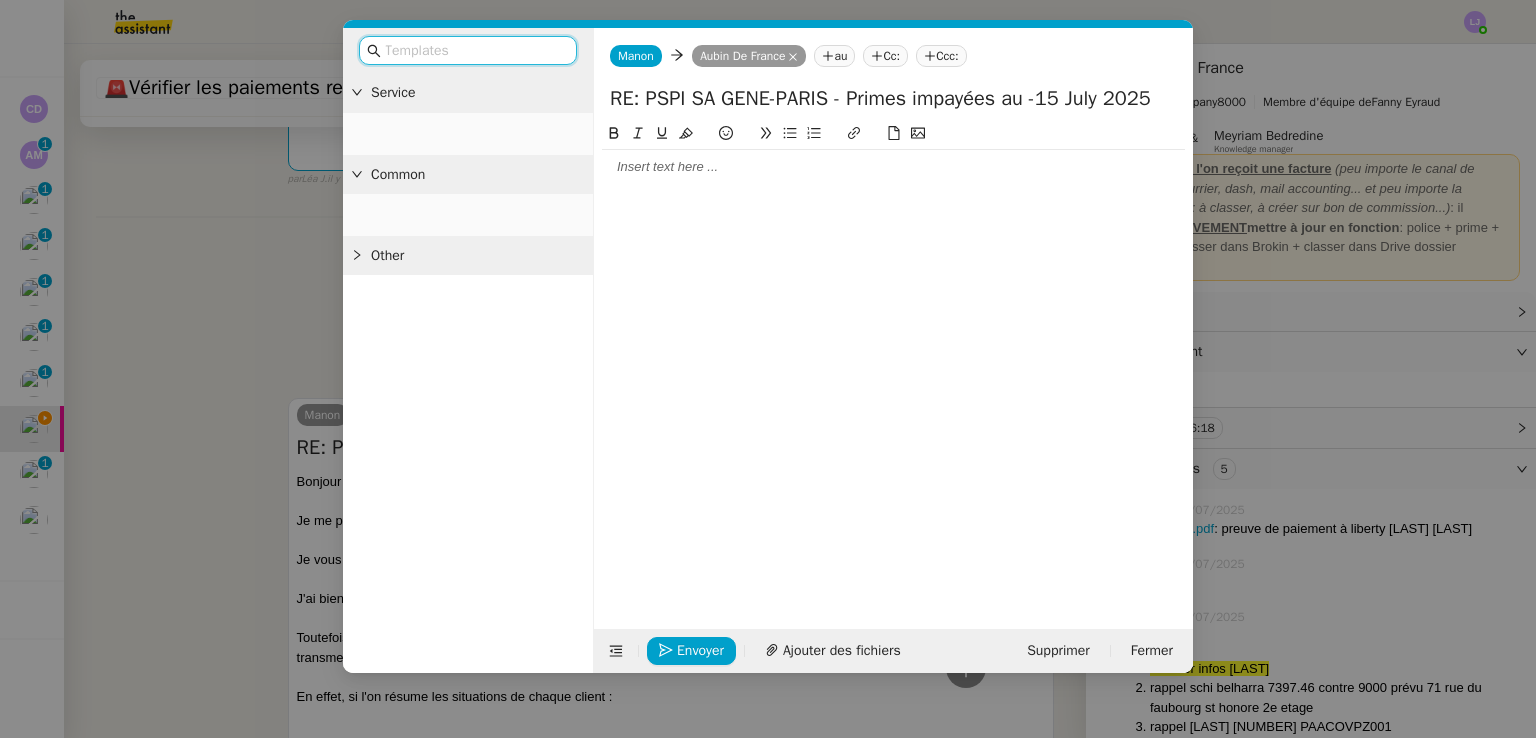 scroll, scrollTop: 525, scrollLeft: 0, axis: vertical 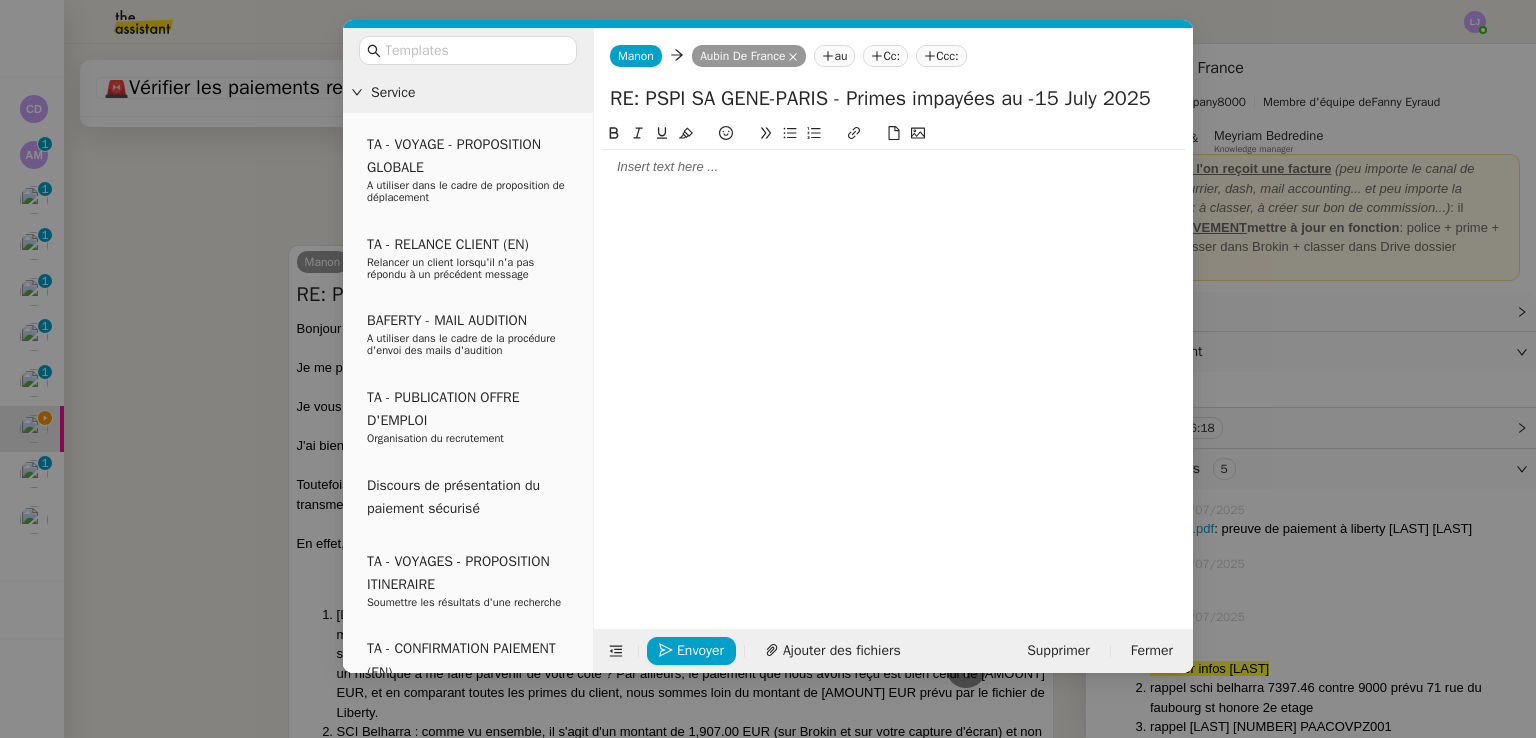 click 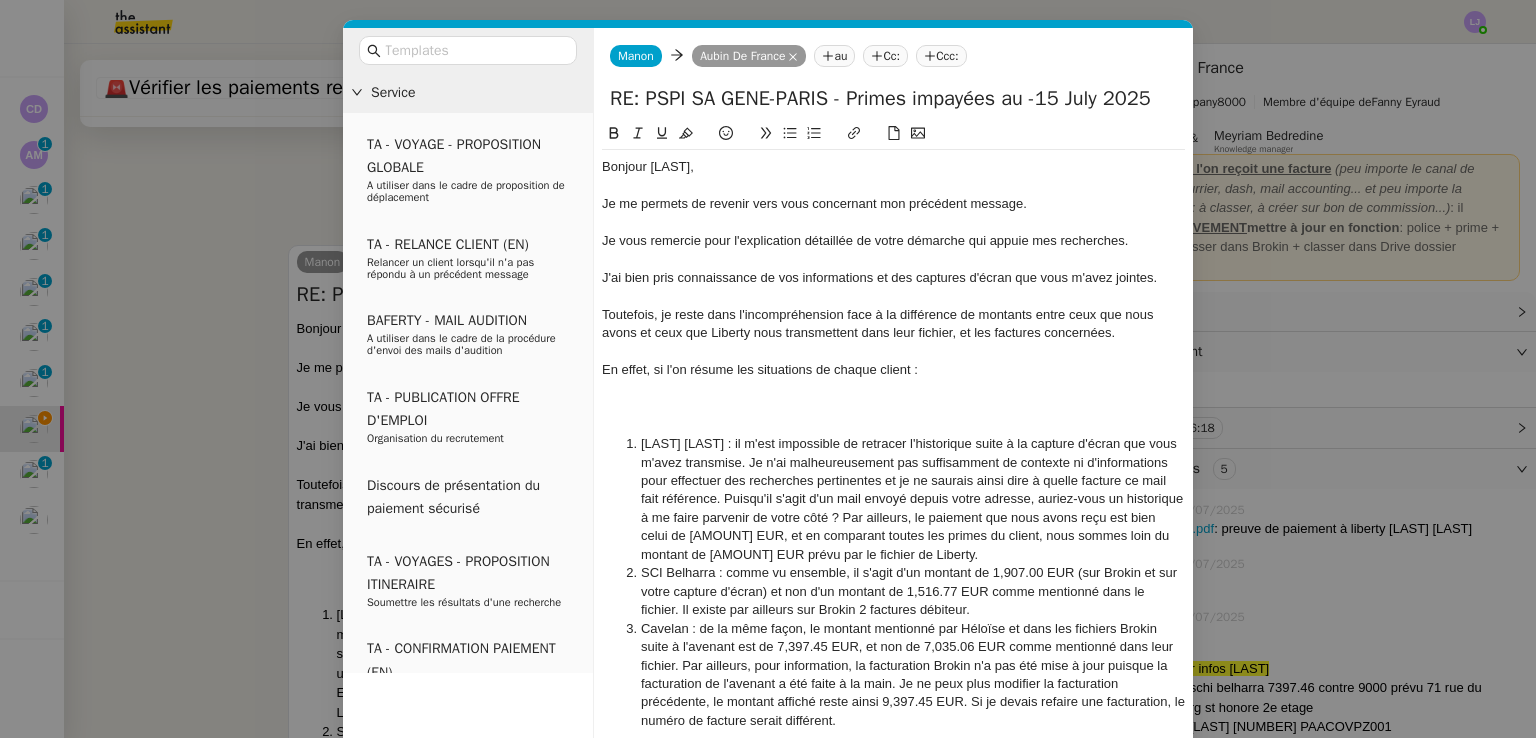 scroll, scrollTop: 0, scrollLeft: 0, axis: both 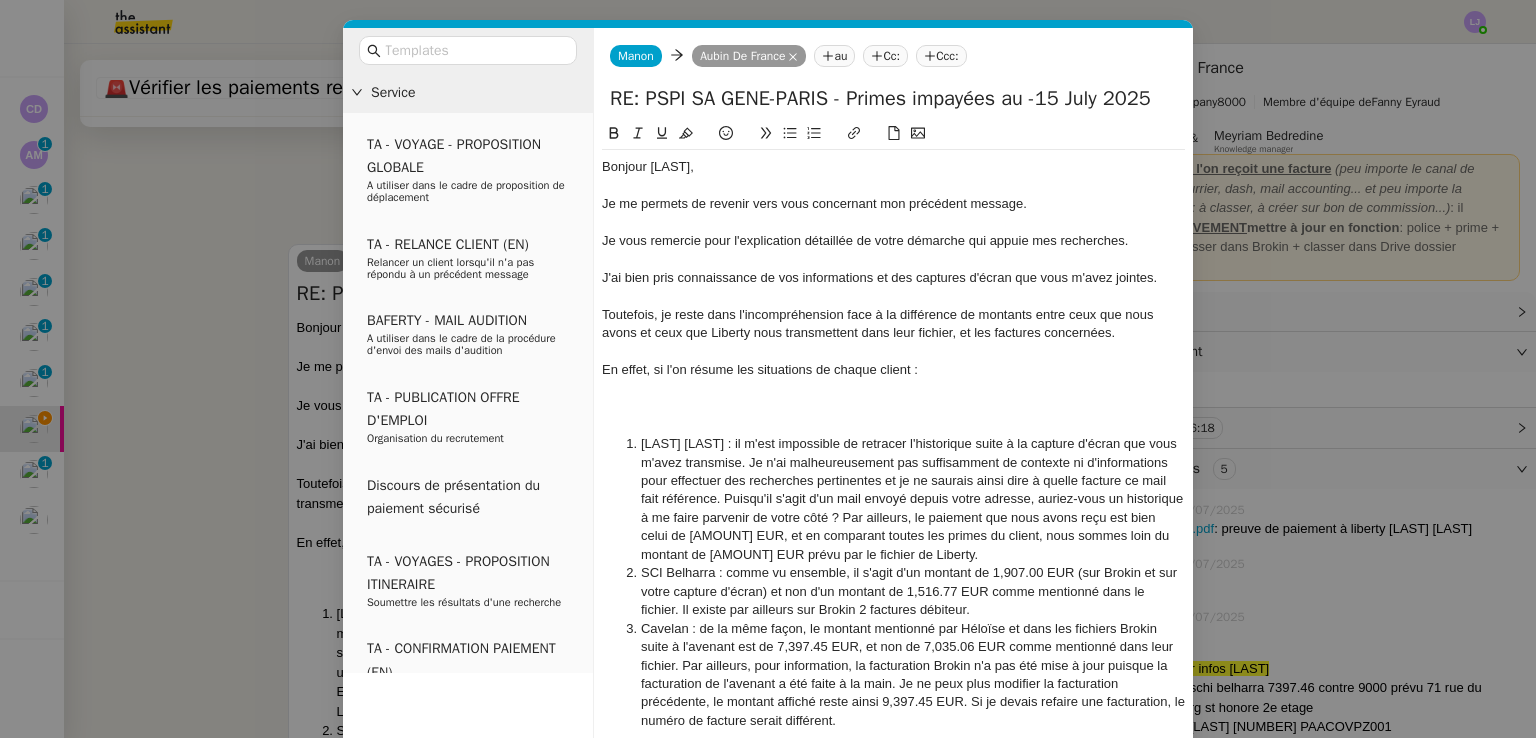 click 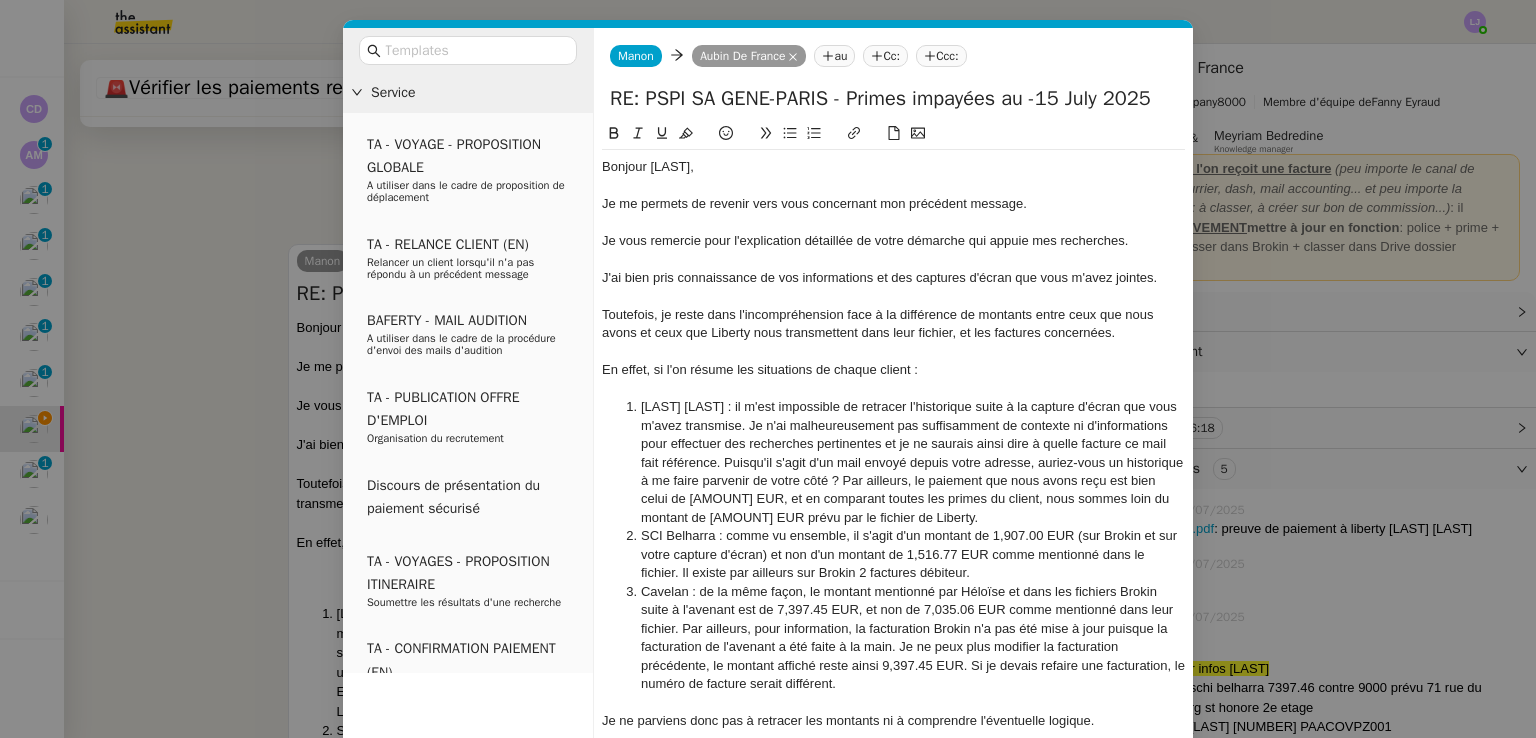 scroll, scrollTop: 213, scrollLeft: 0, axis: vertical 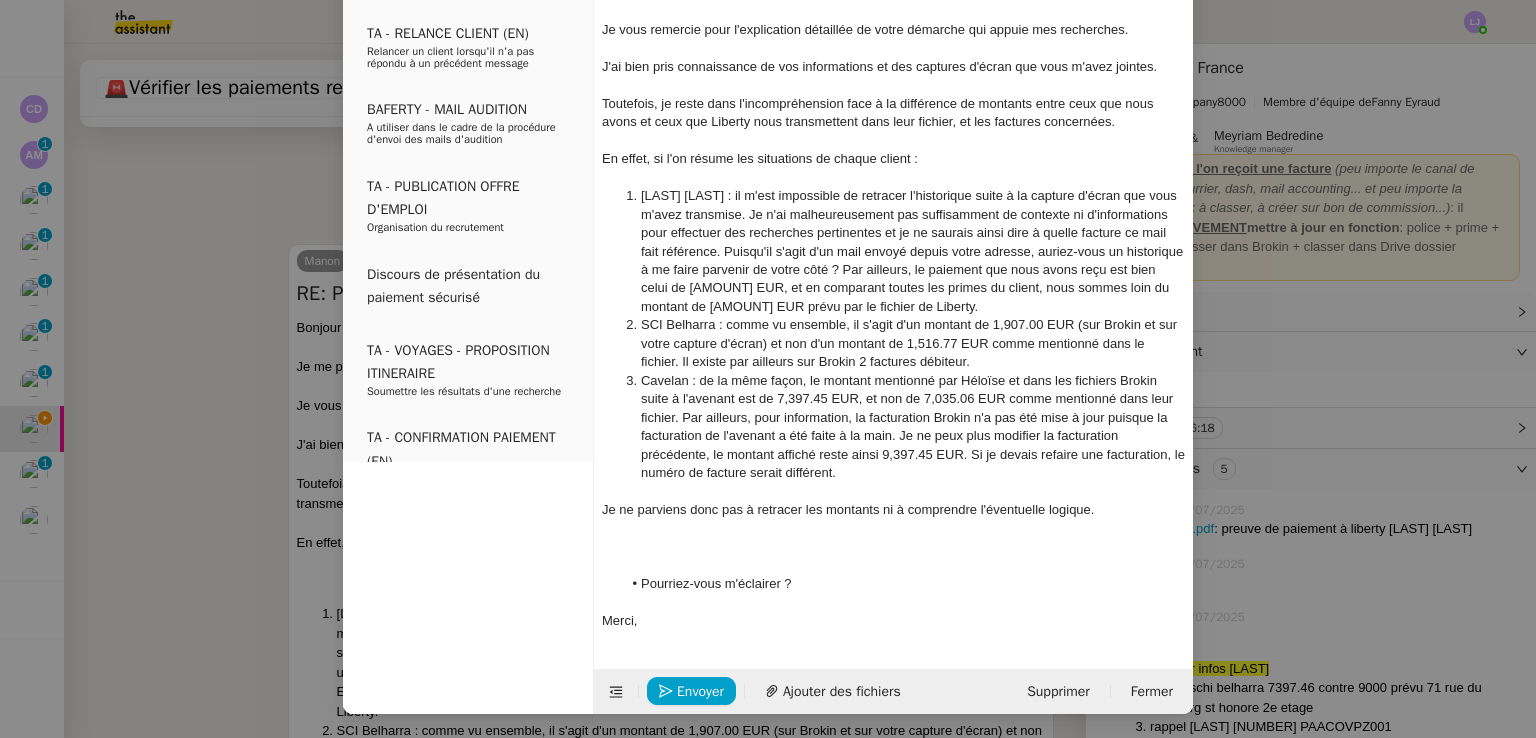 click 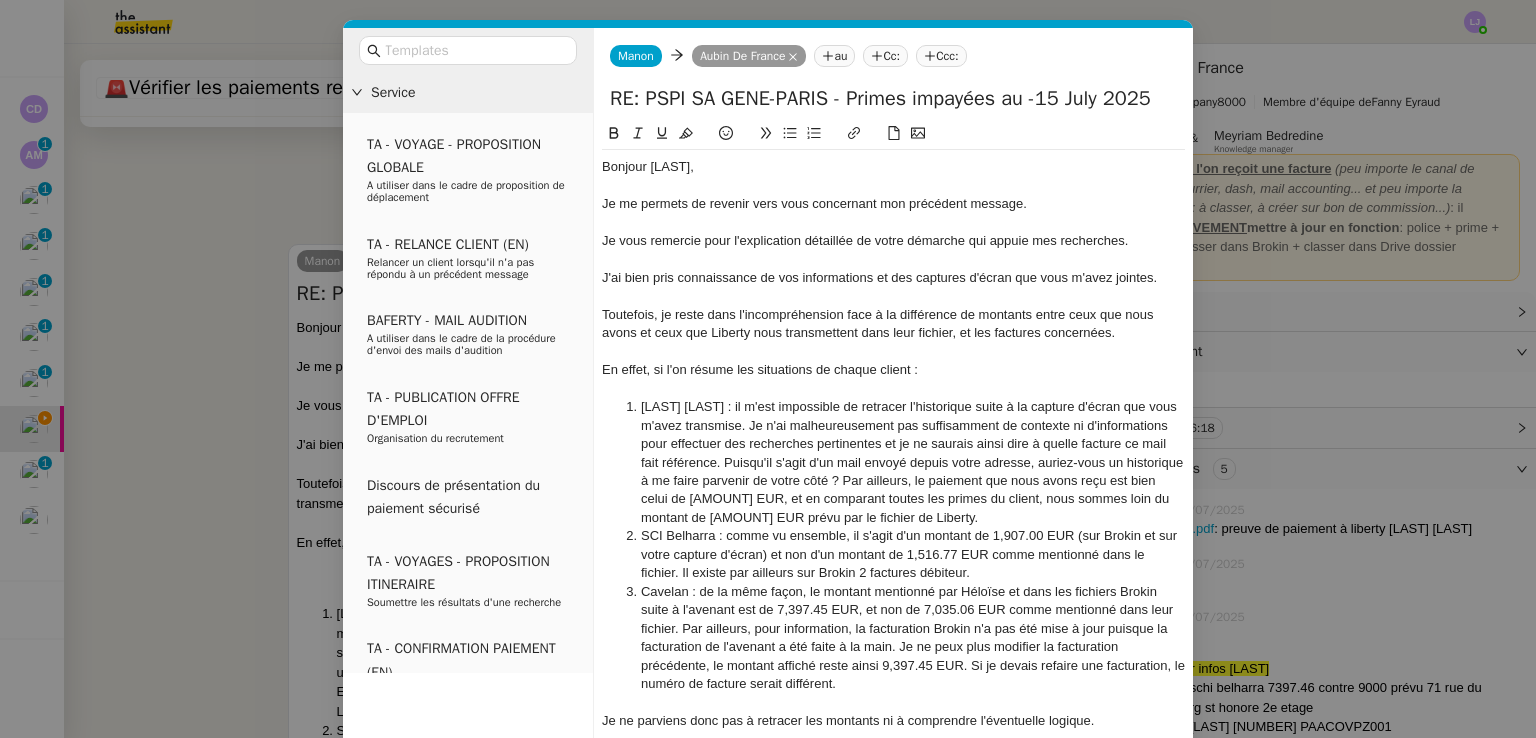 scroll, scrollTop: 176, scrollLeft: 0, axis: vertical 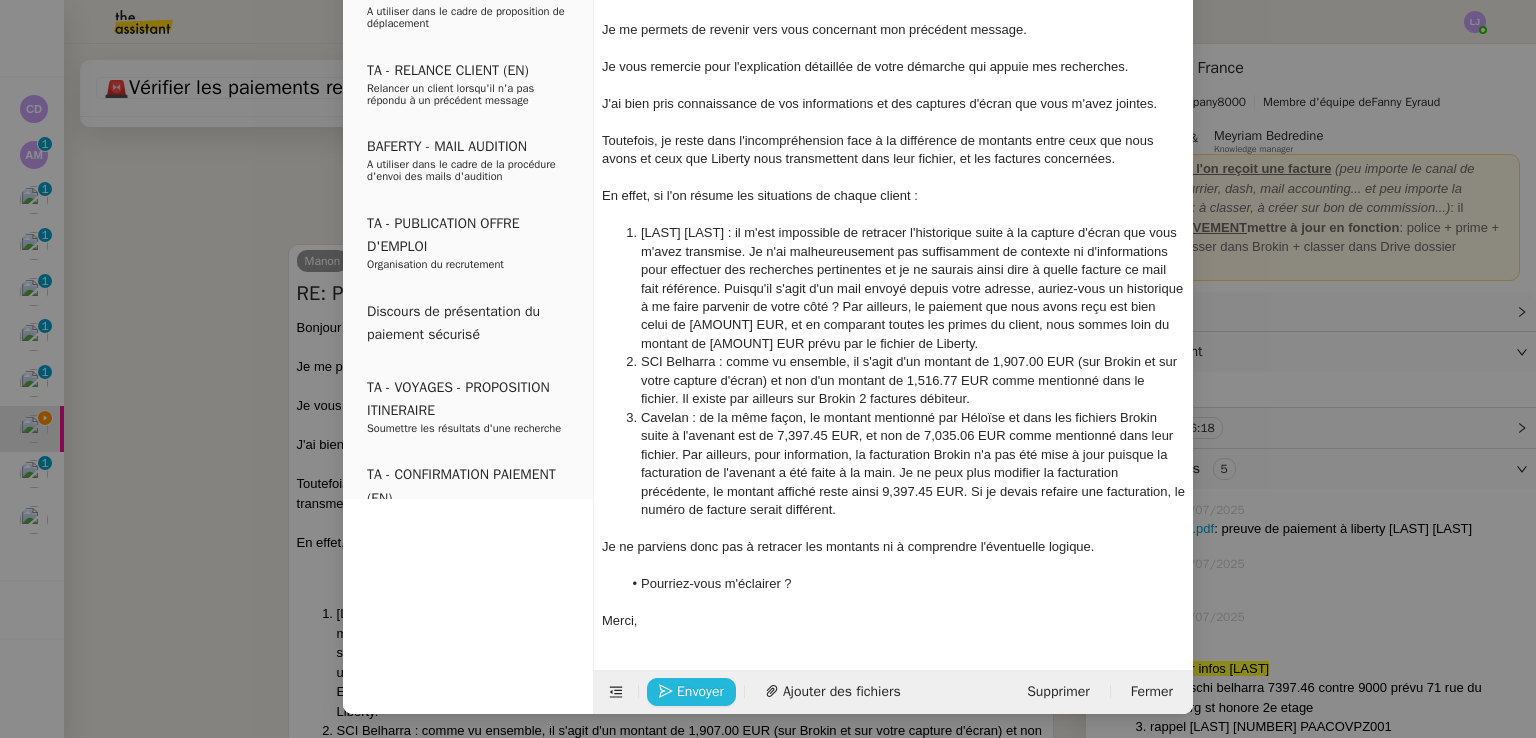 click on "Envoyer" 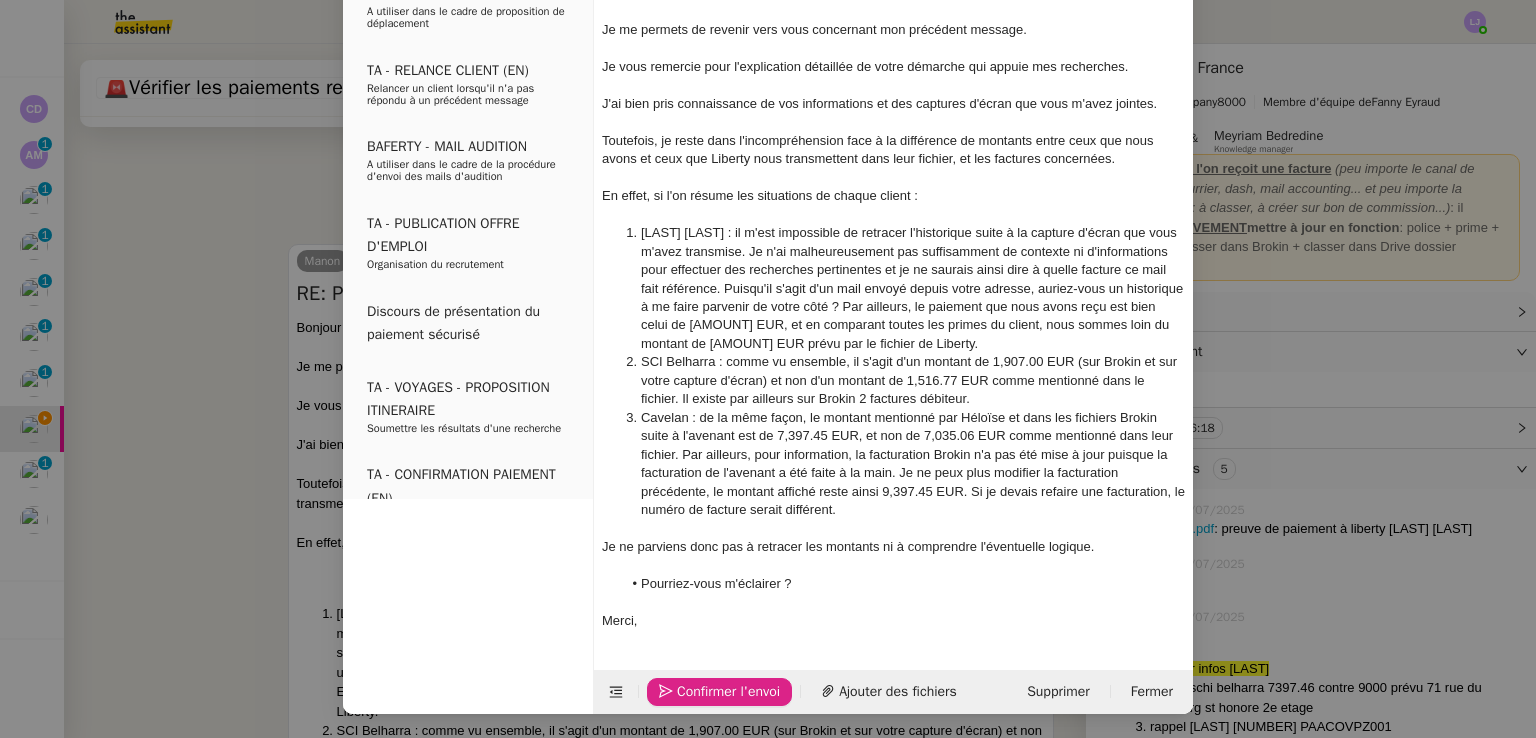 click on "Confirmer l'envoi" 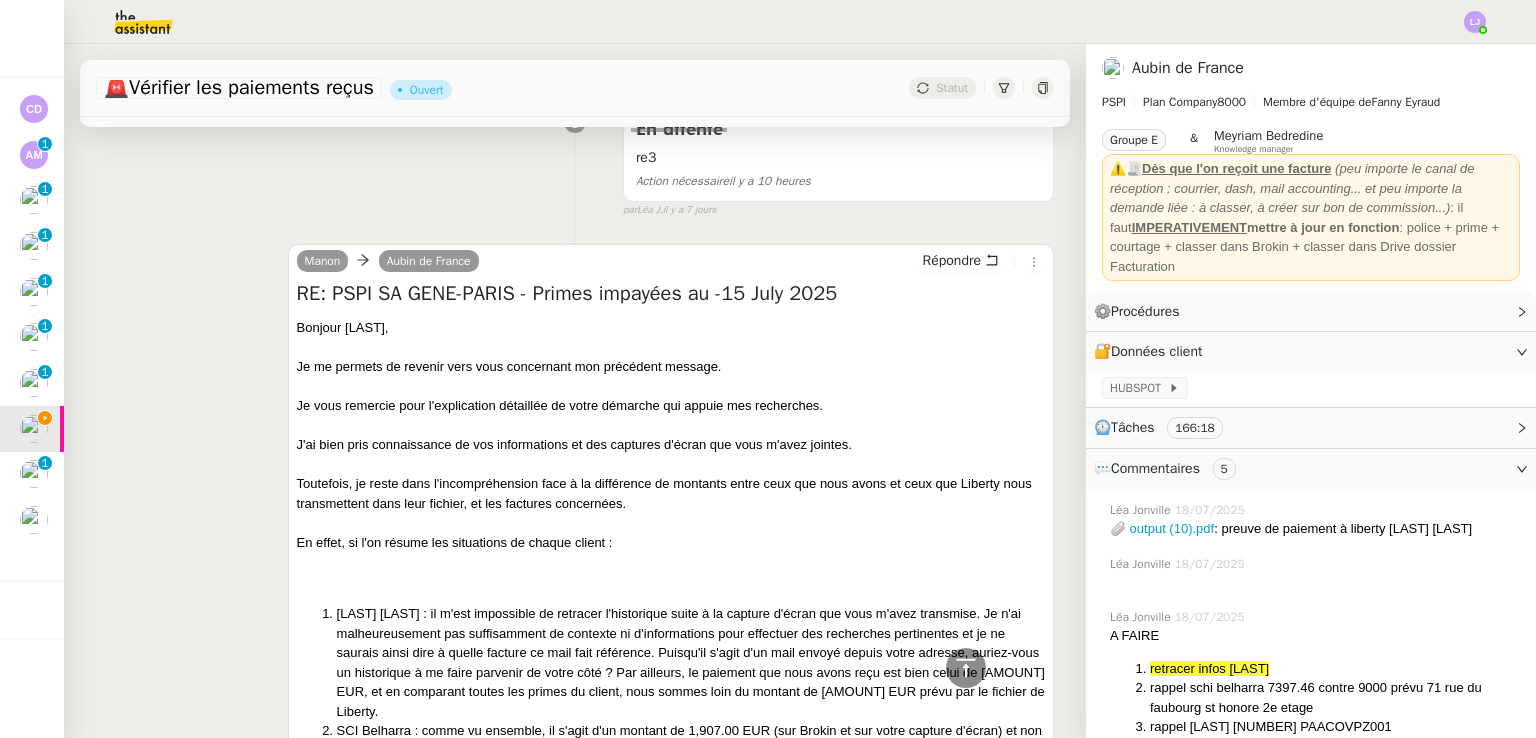 scroll, scrollTop: 156, scrollLeft: 0, axis: vertical 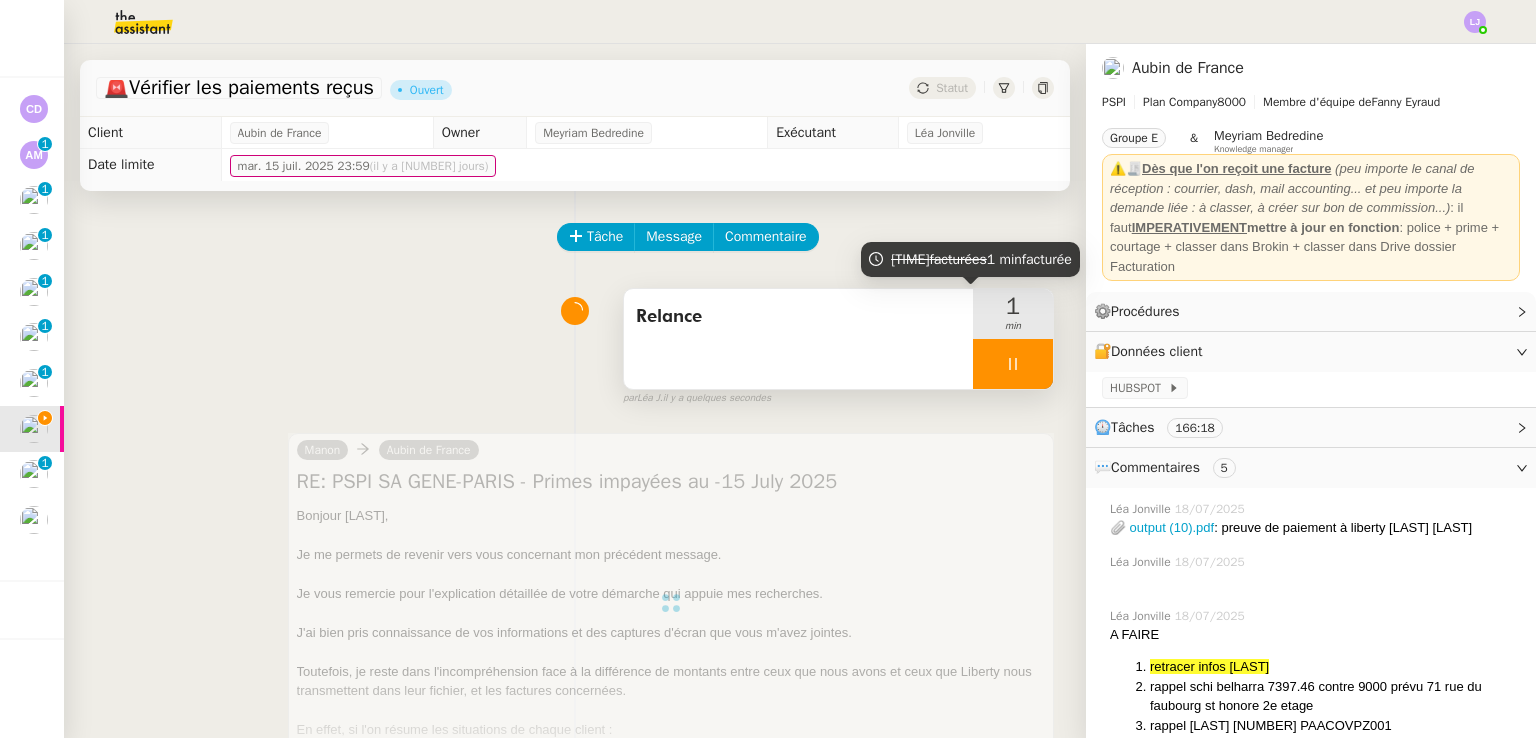 click at bounding box center [1013, 364] 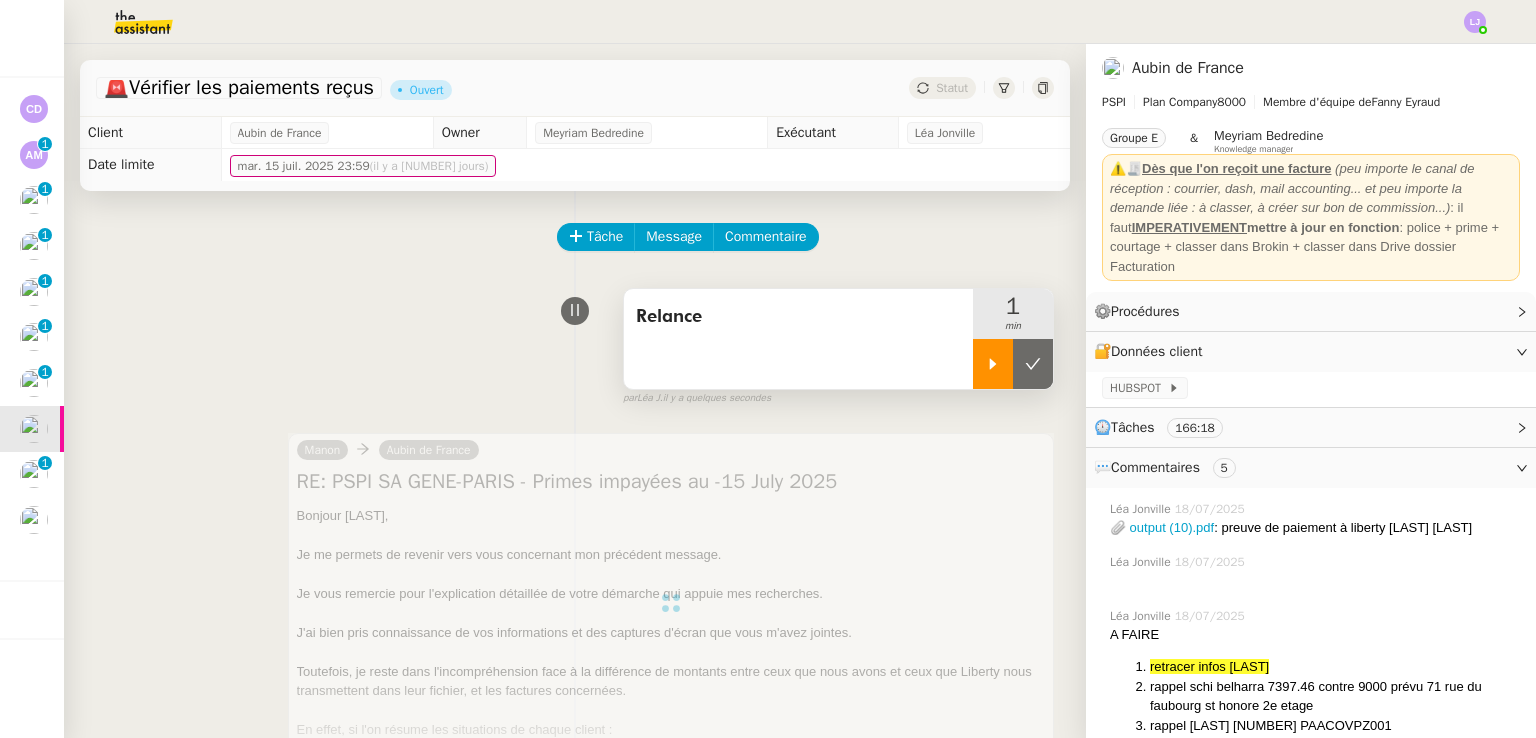 click 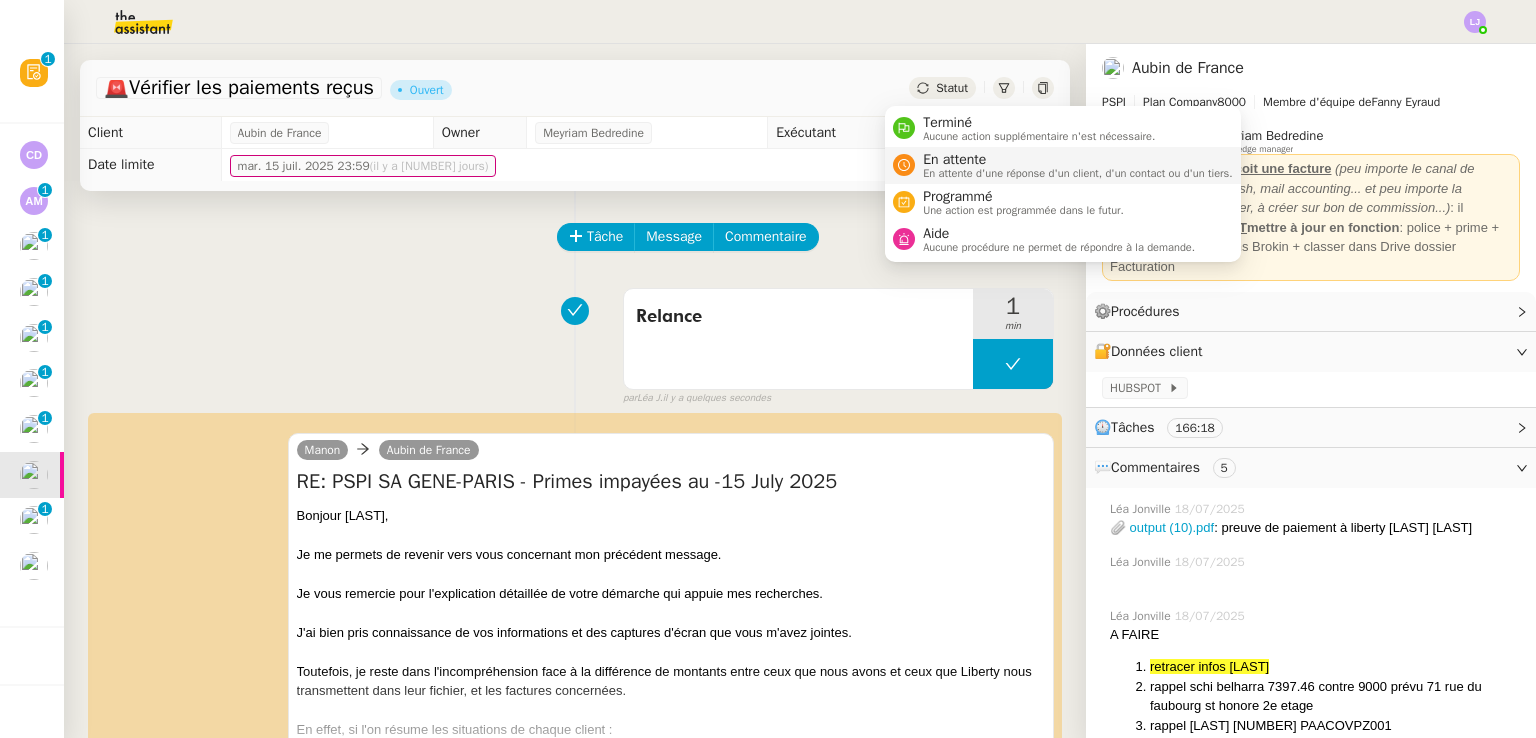 click on "En attente d'une réponse d'un client, d'un contact ou d'un tiers." at bounding box center (1078, 173) 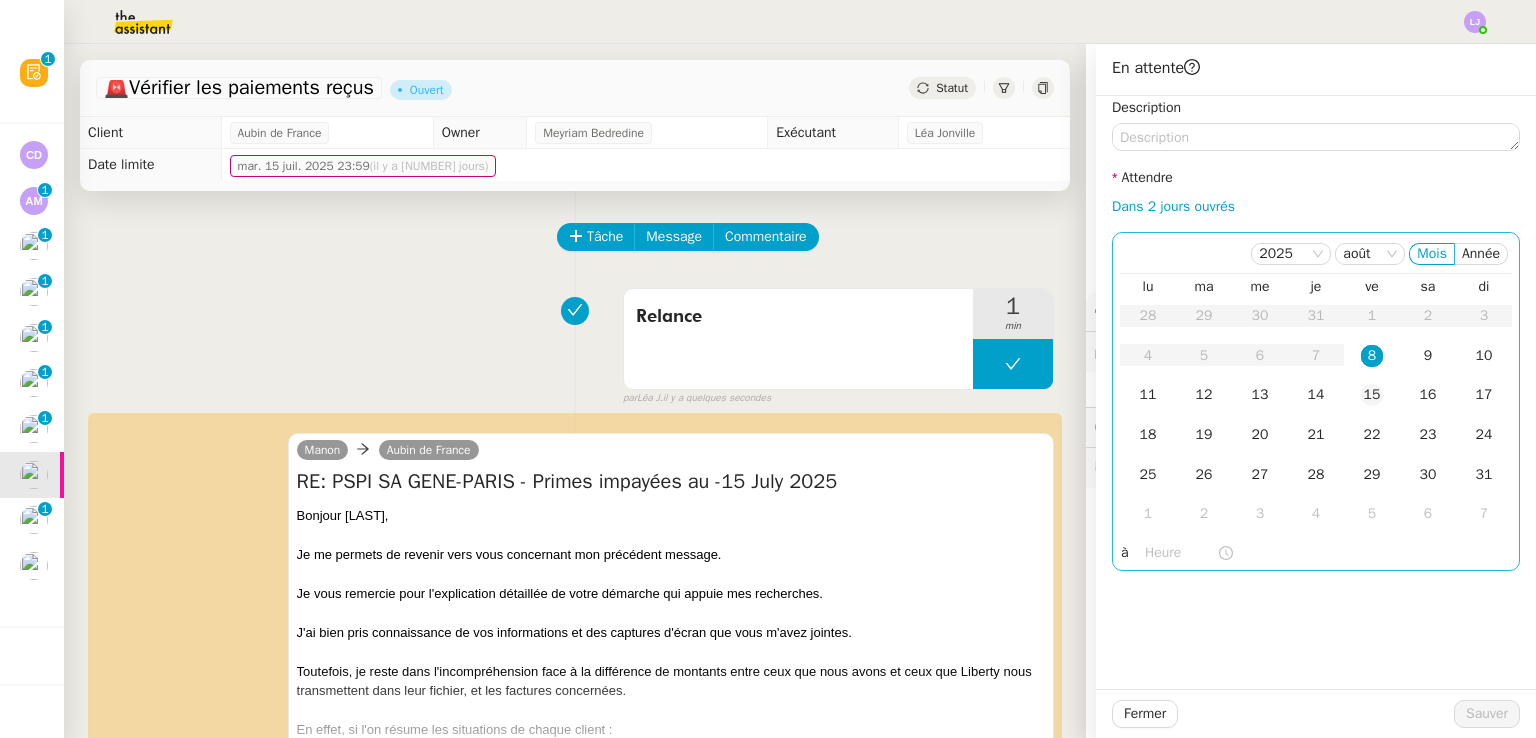 click on "15" 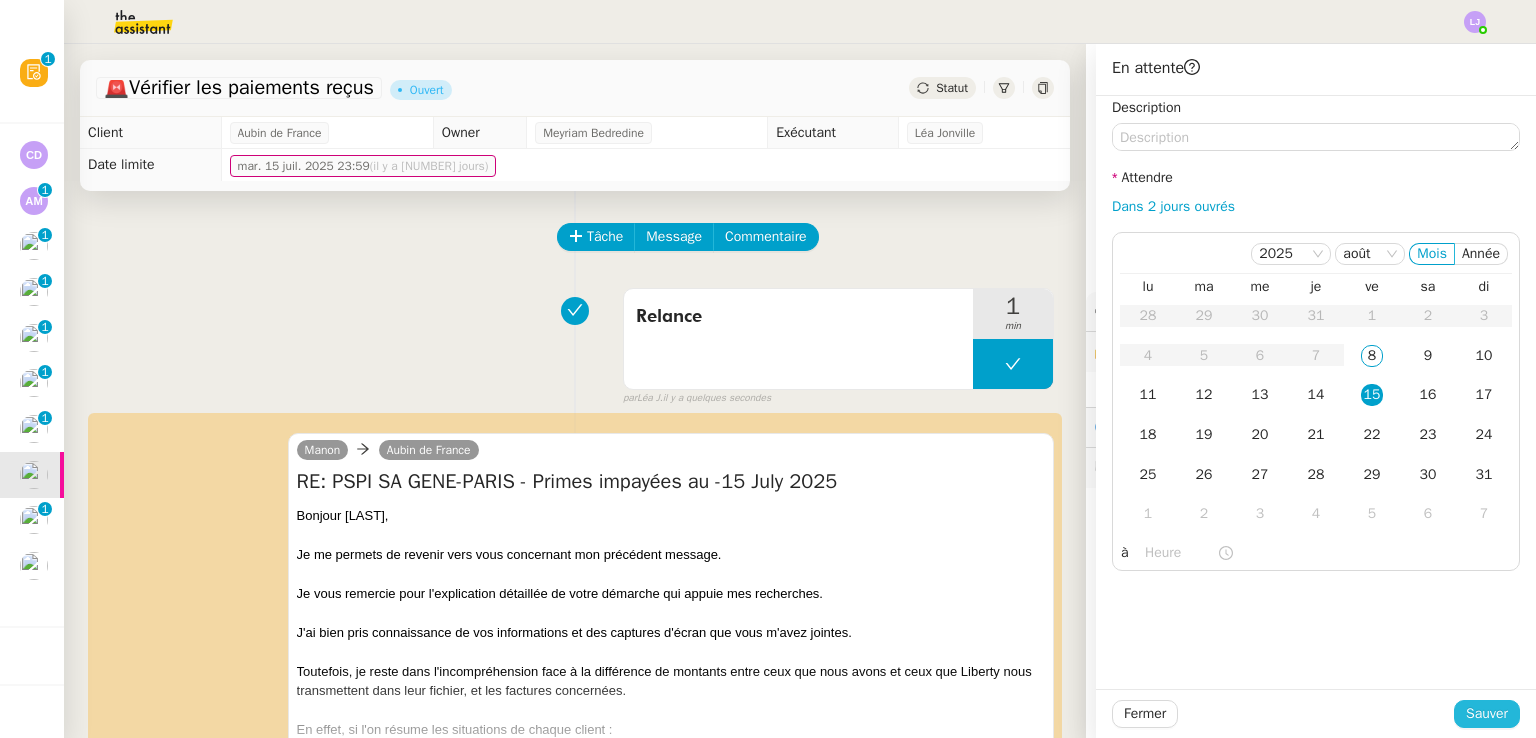 click on "Sauver" 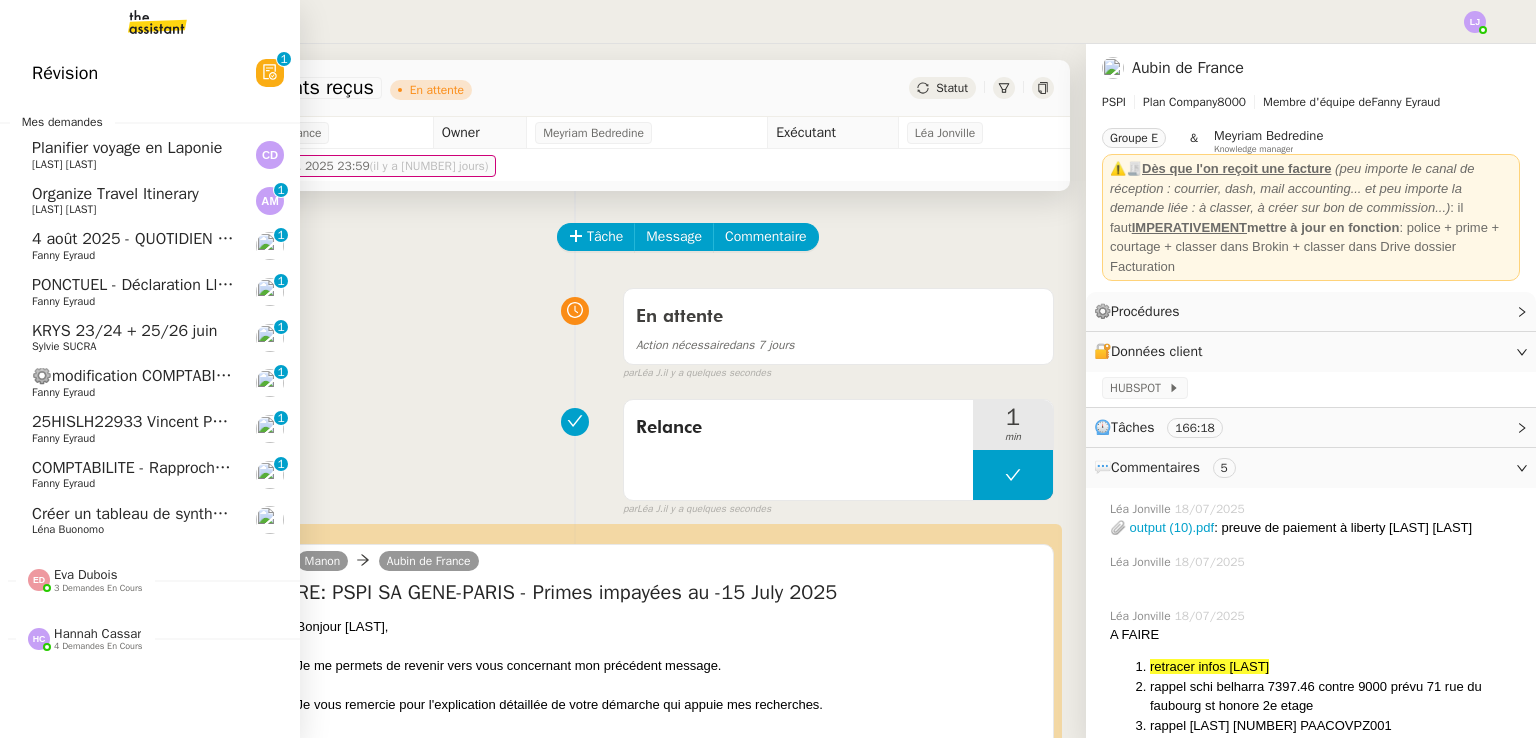 click on "COMPTABILITE - Rapprochement bancaire - 24 juillet 2025" 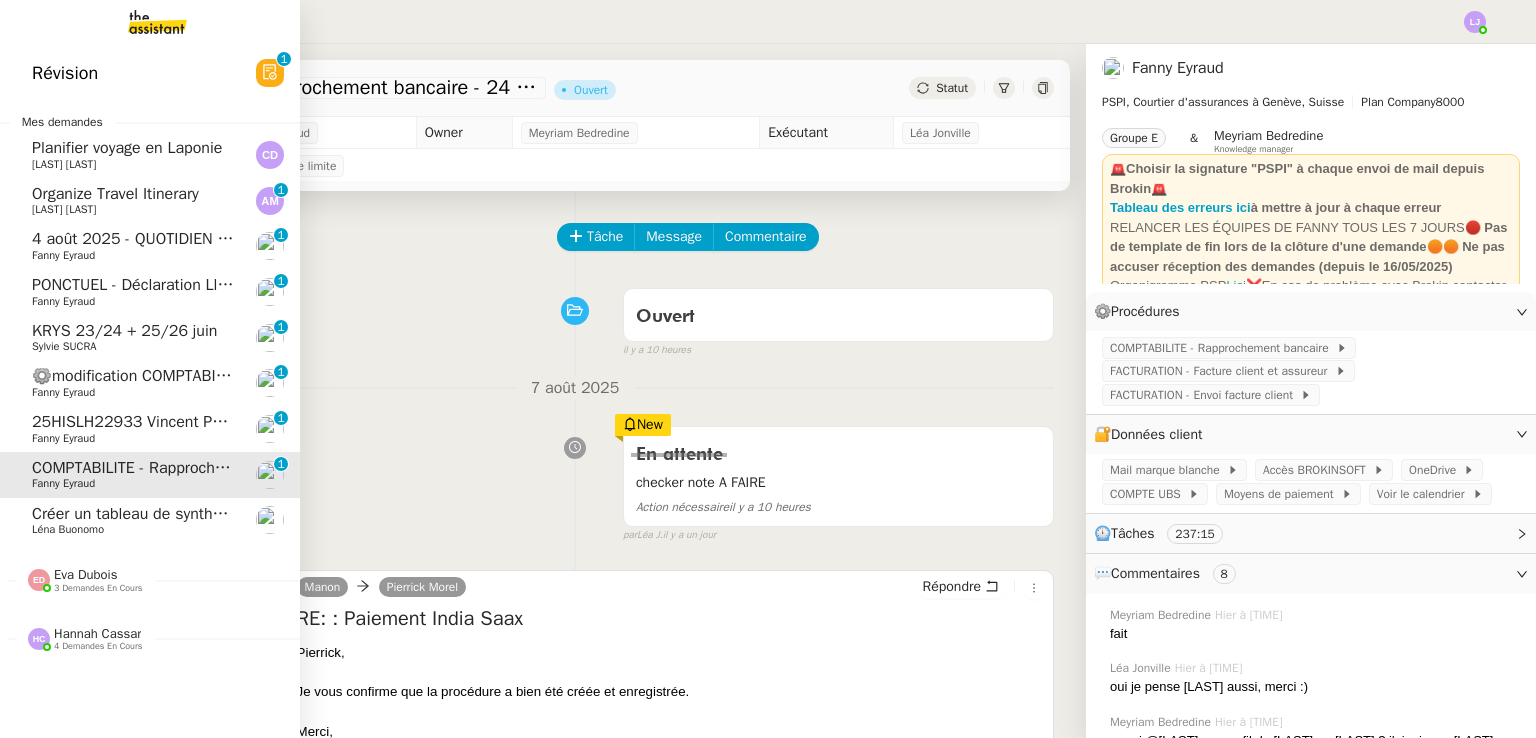 click on "25HISLH22933 Vincent Perroud & 25HISLJ23032 Sheik Mohammed el Khereiji" 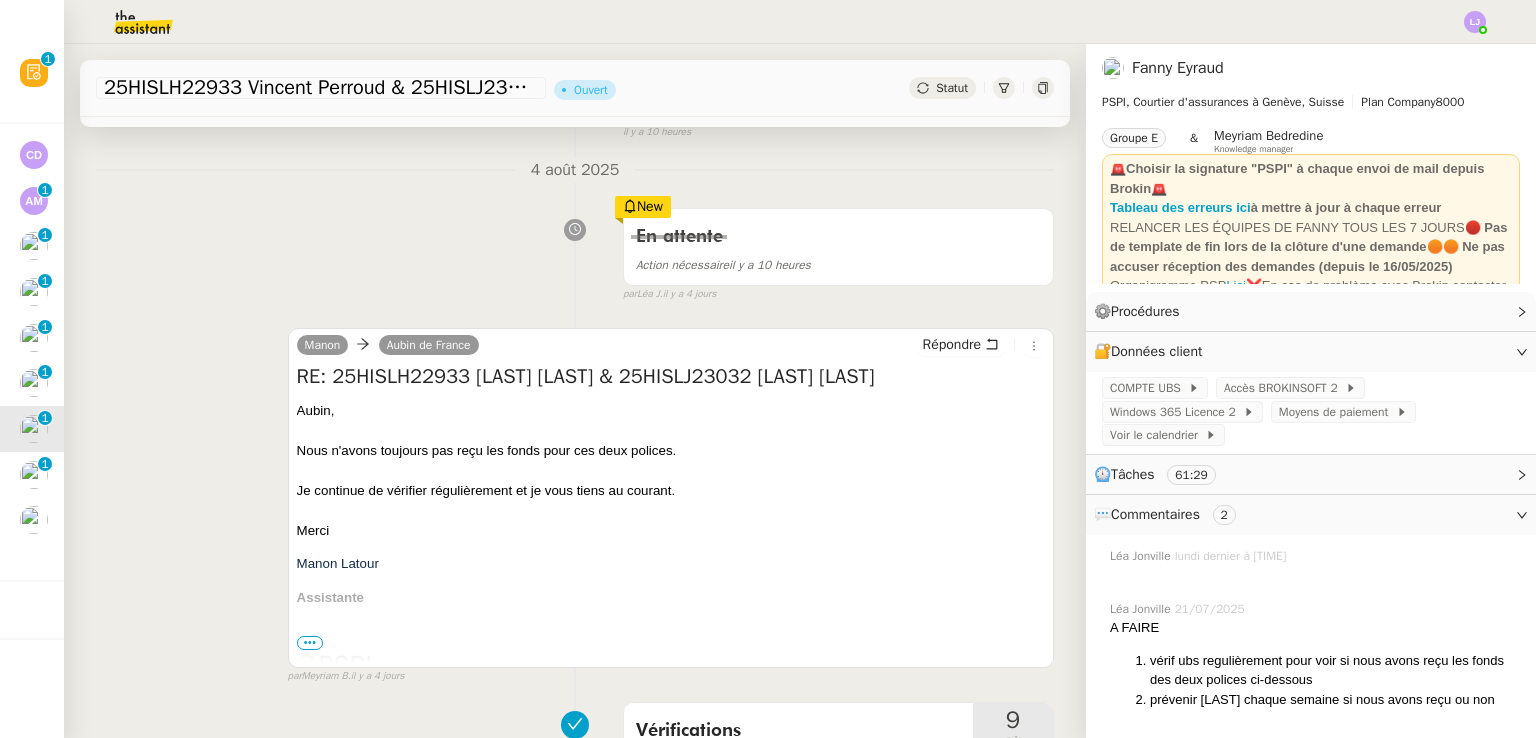 scroll, scrollTop: 219, scrollLeft: 0, axis: vertical 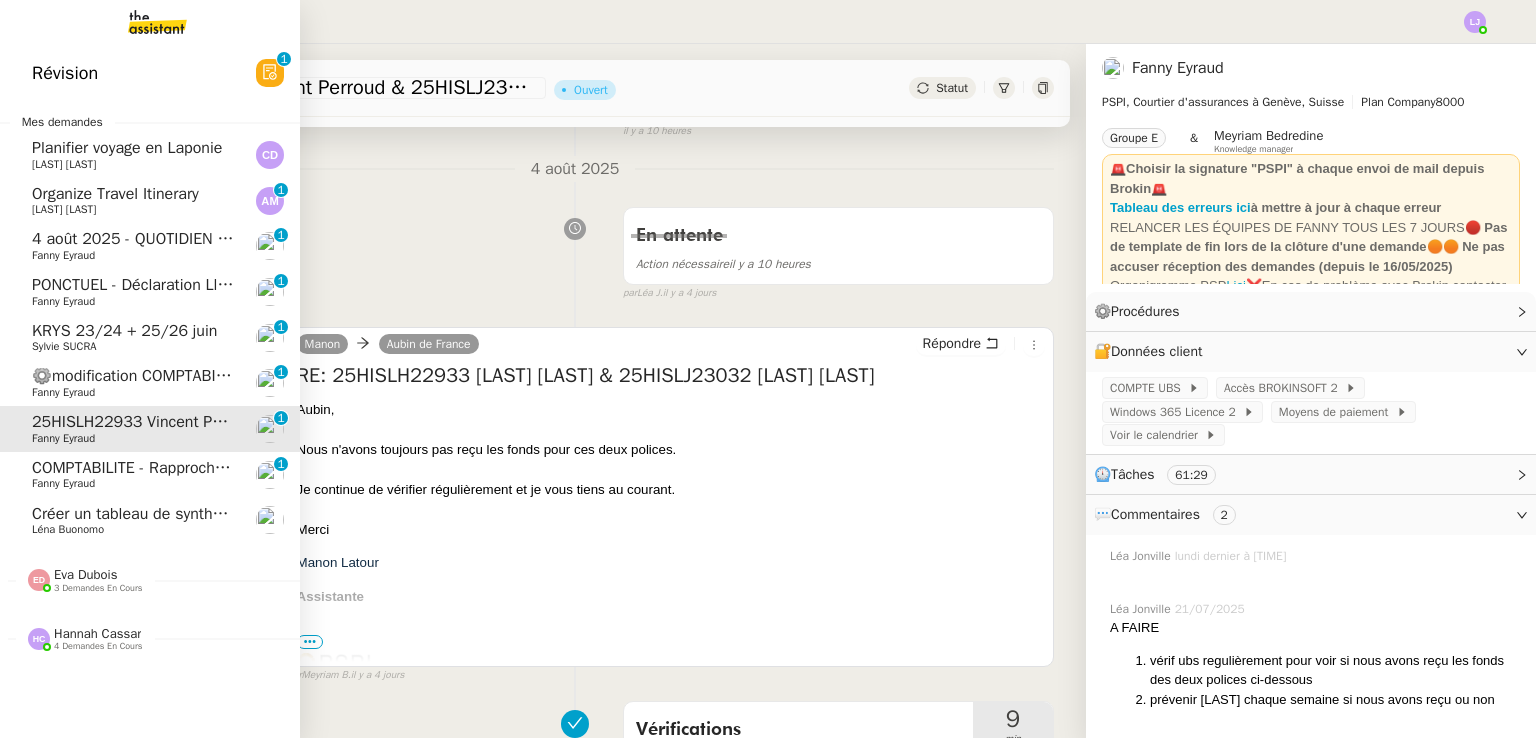 click on "⚙️modification COMPTABILITE - Relances factures impayées (factures ouvertes)" 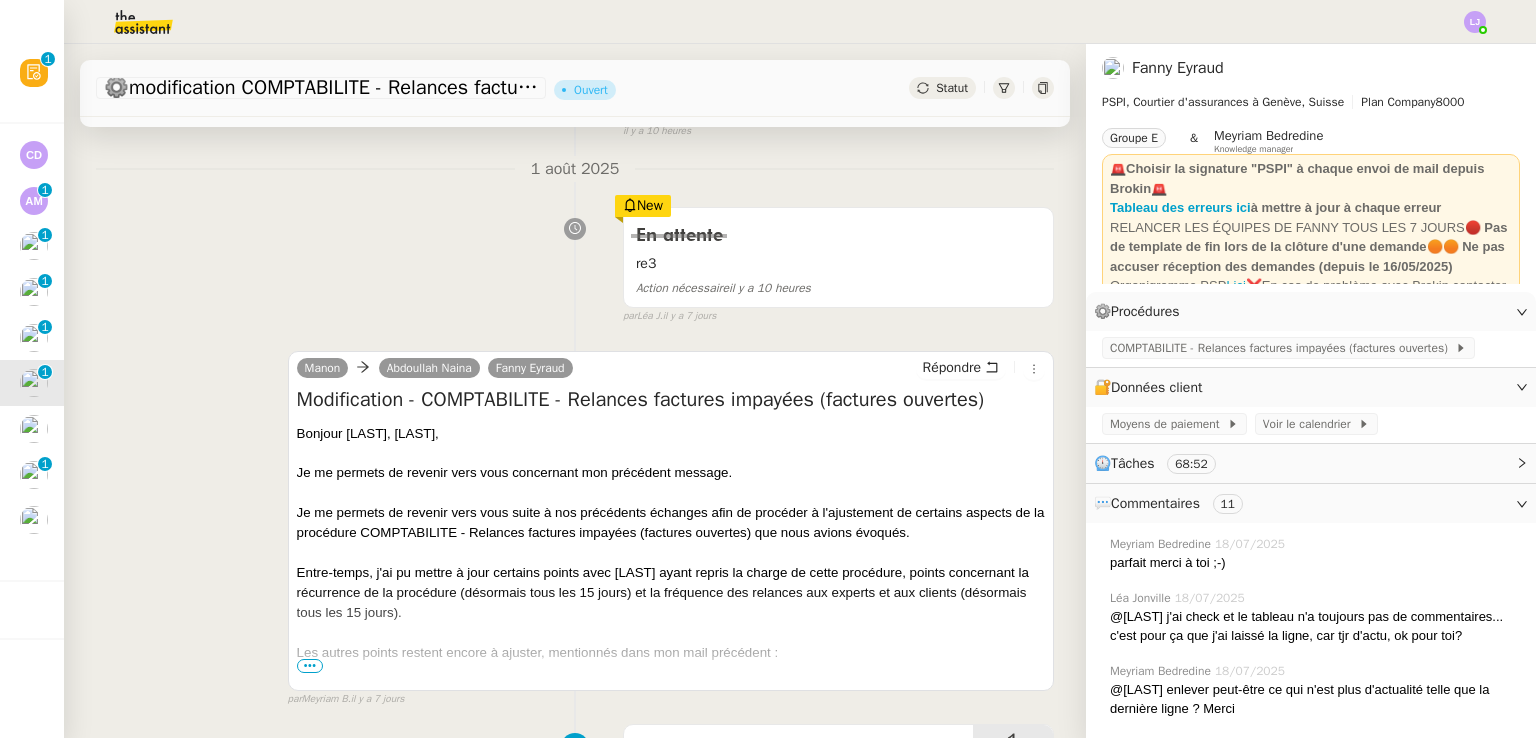 scroll, scrollTop: 0, scrollLeft: 0, axis: both 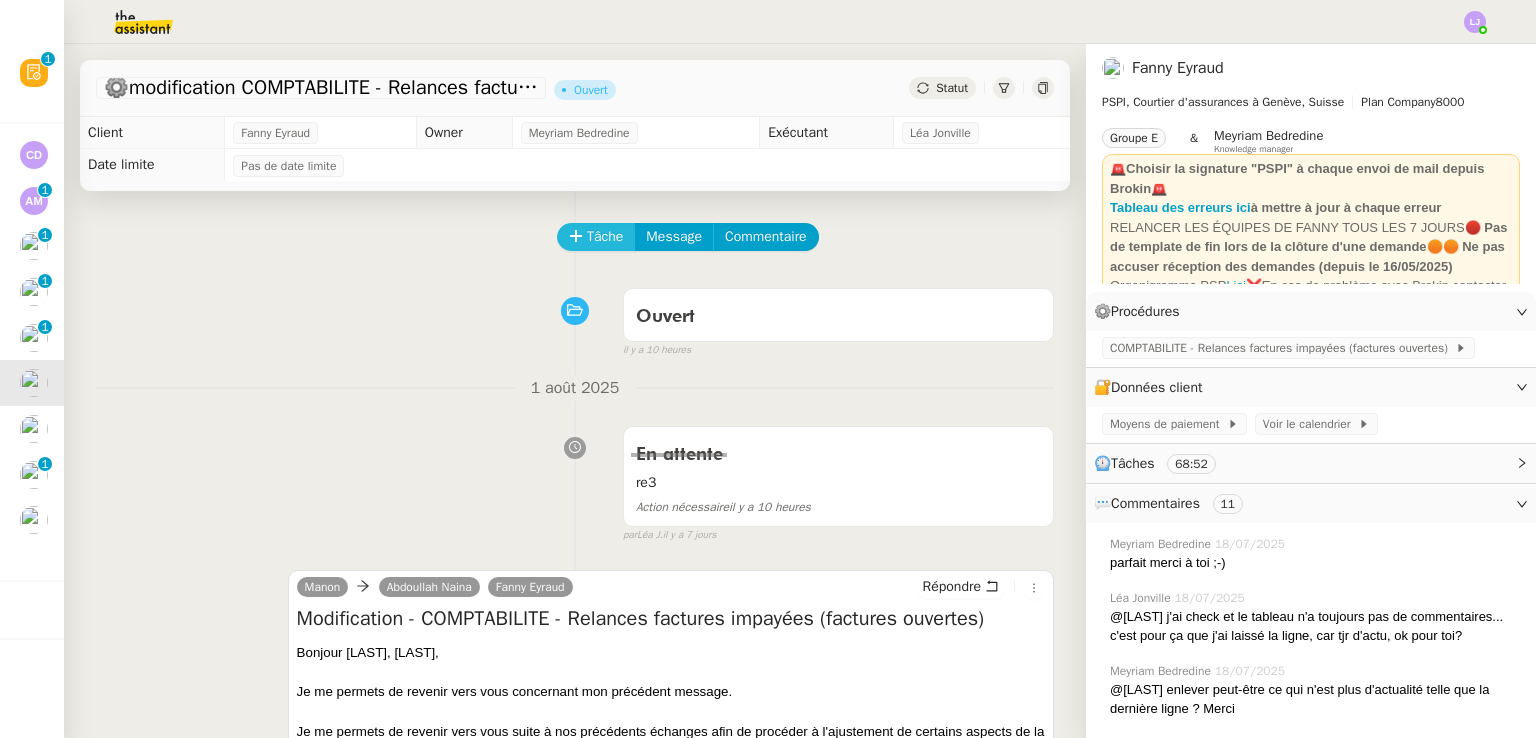 click on "Tâche" 